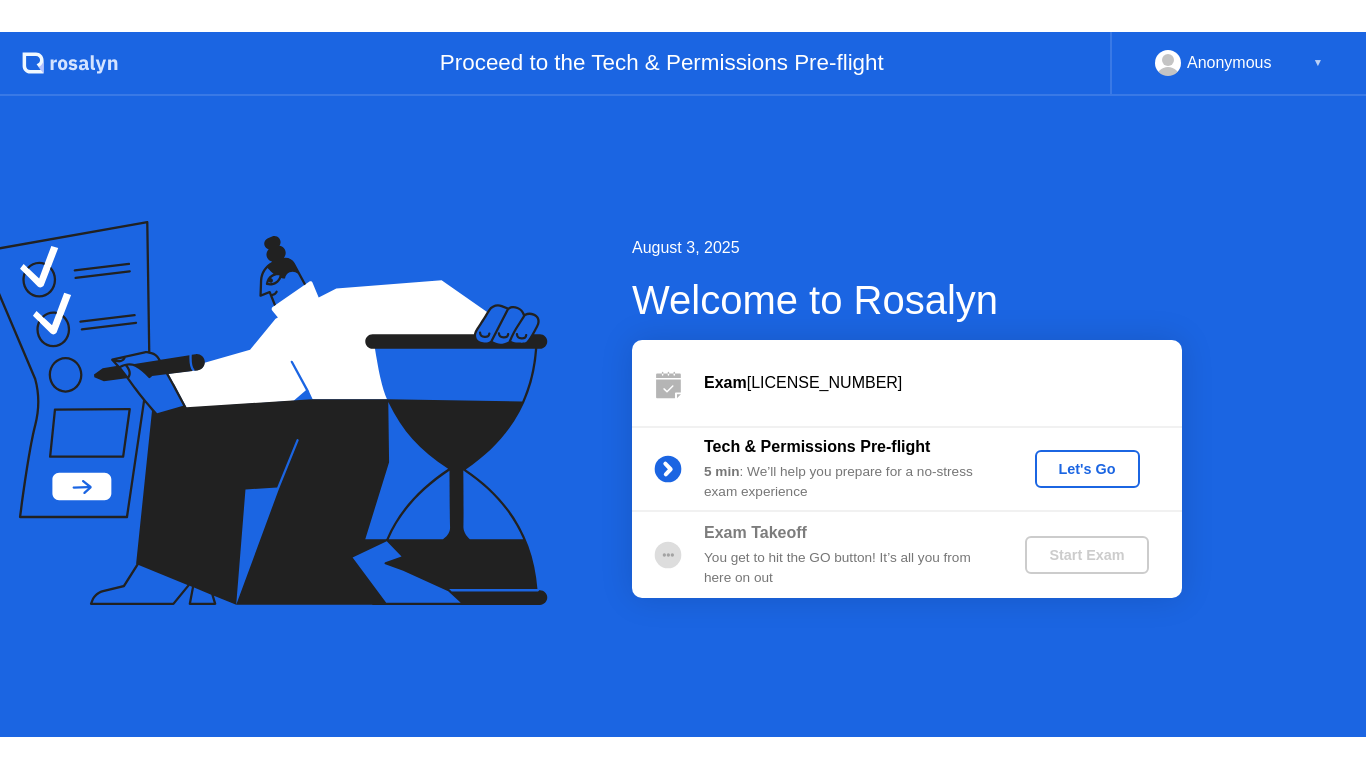 scroll, scrollTop: 0, scrollLeft: 0, axis: both 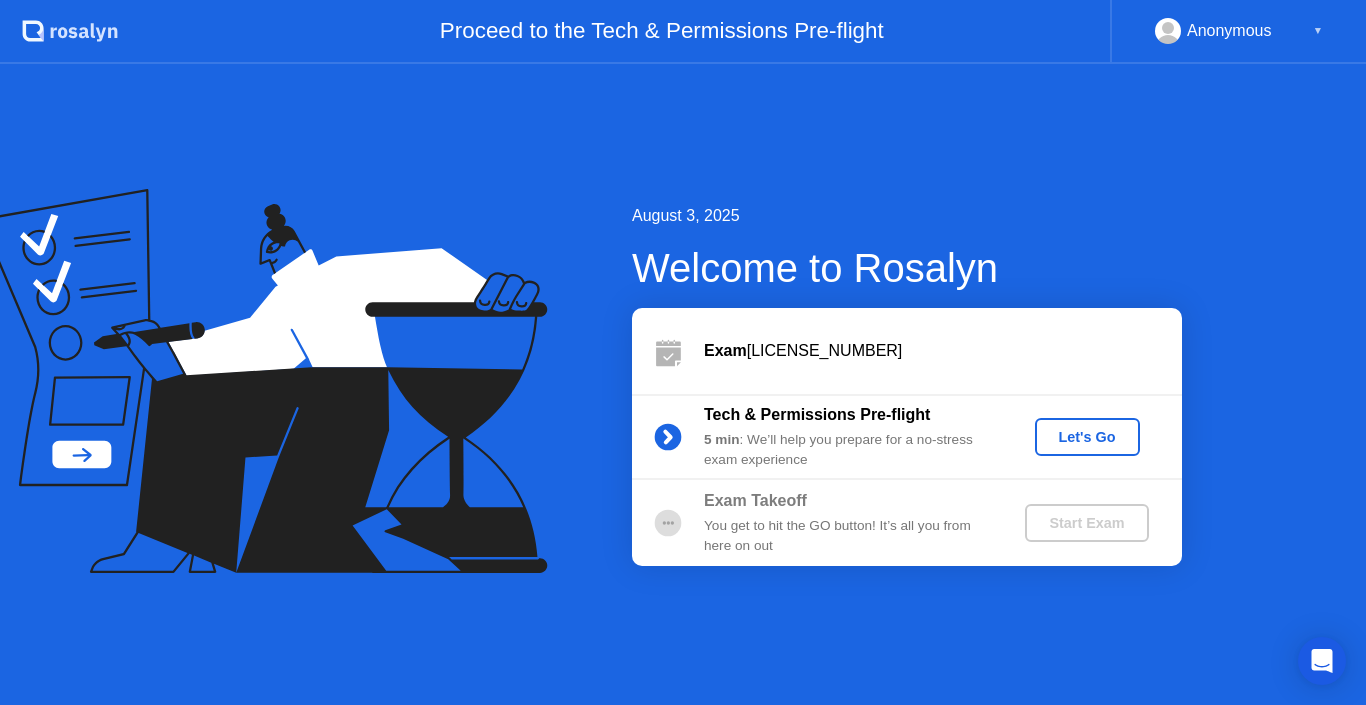 click on "Let's Go" 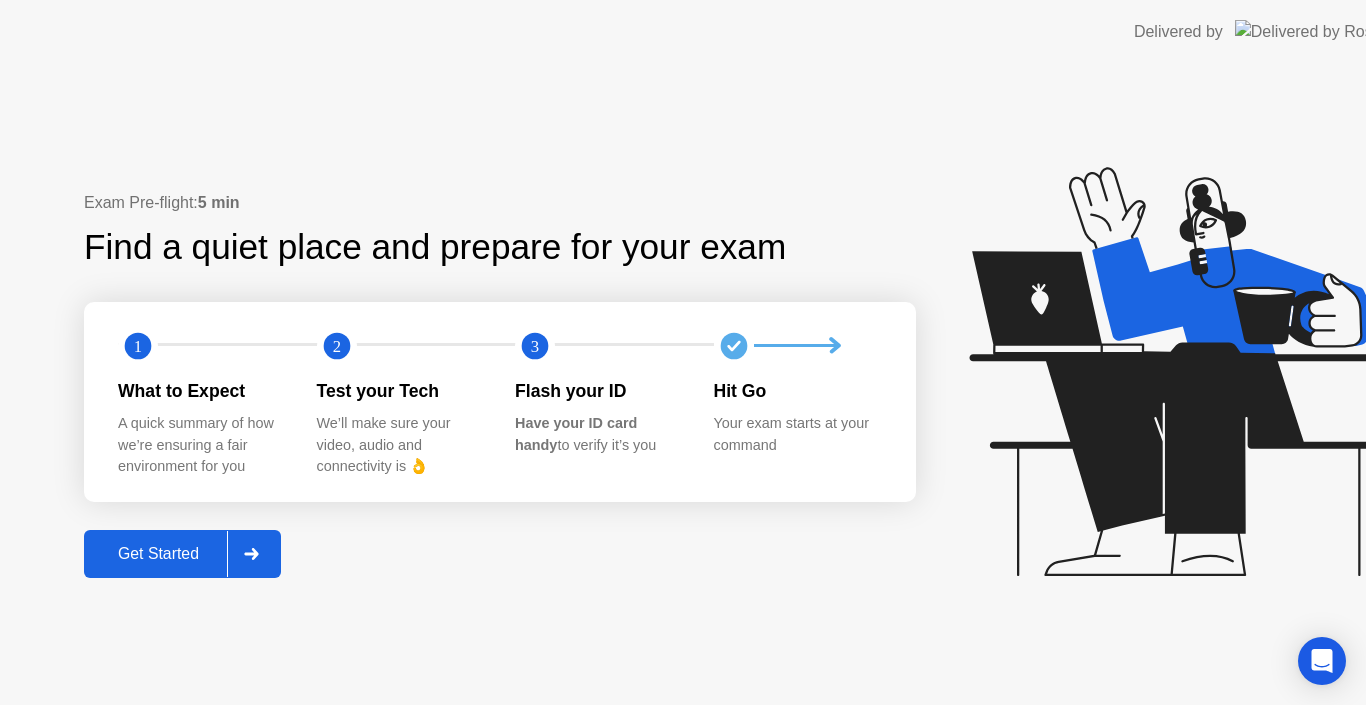 type 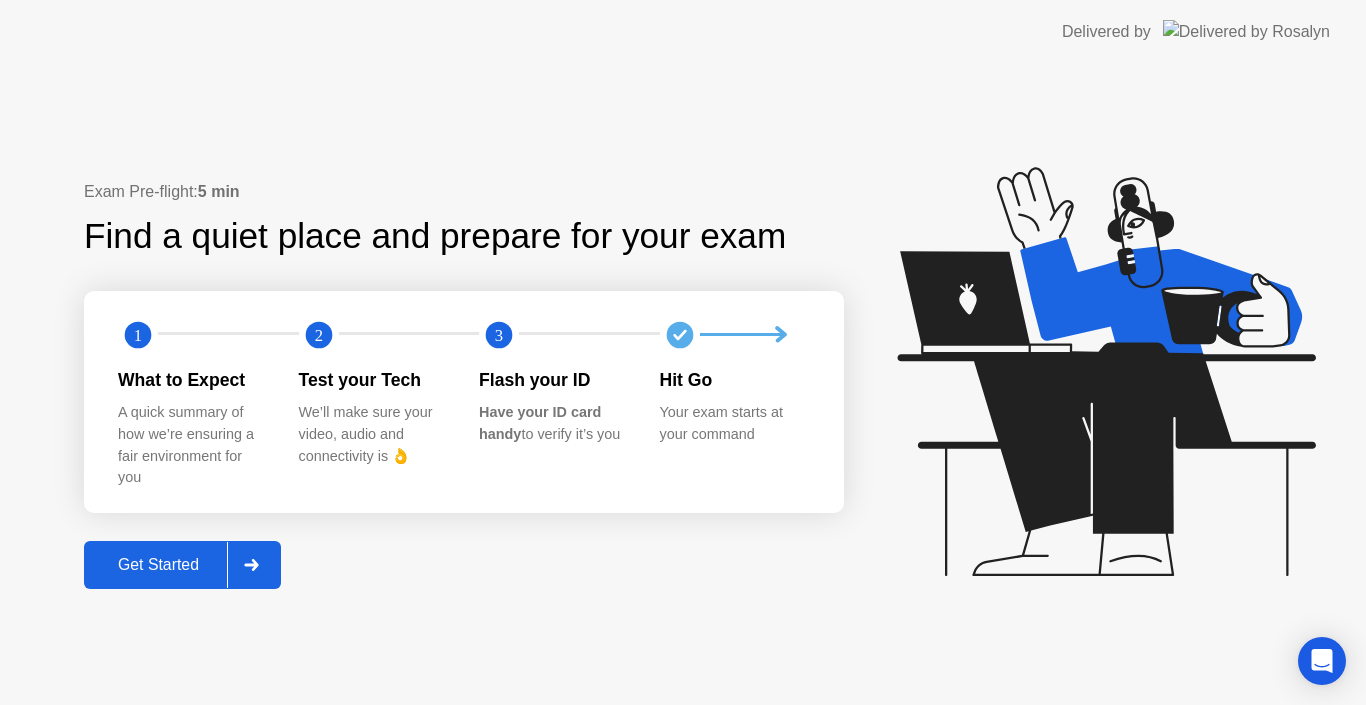 click on "Get Started" 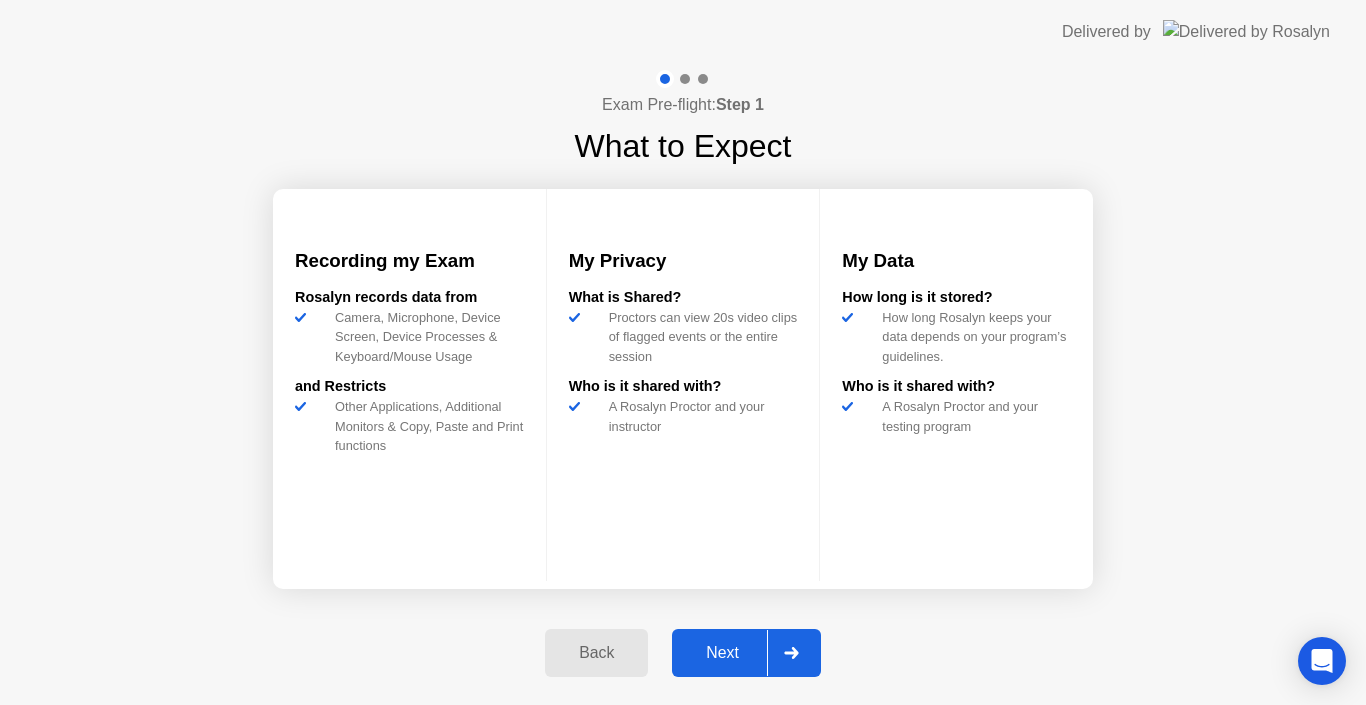click on "Next" 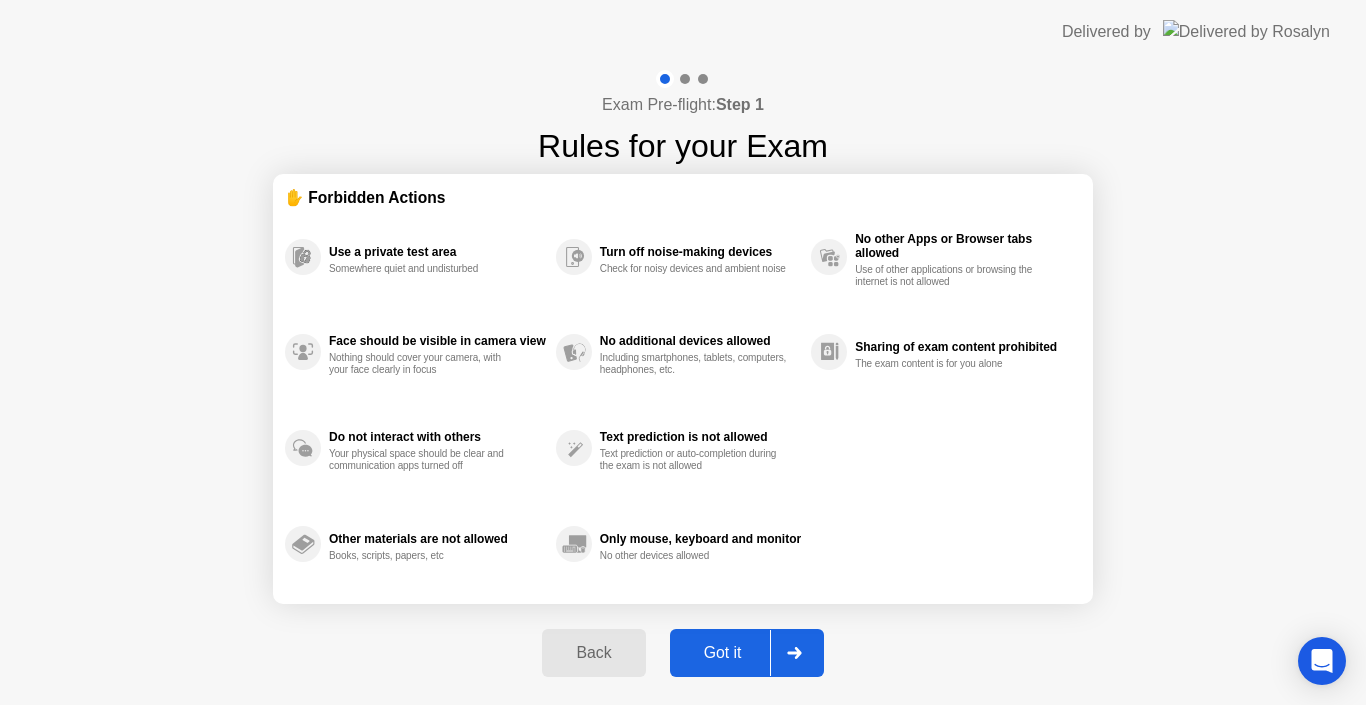 click on "Got it" 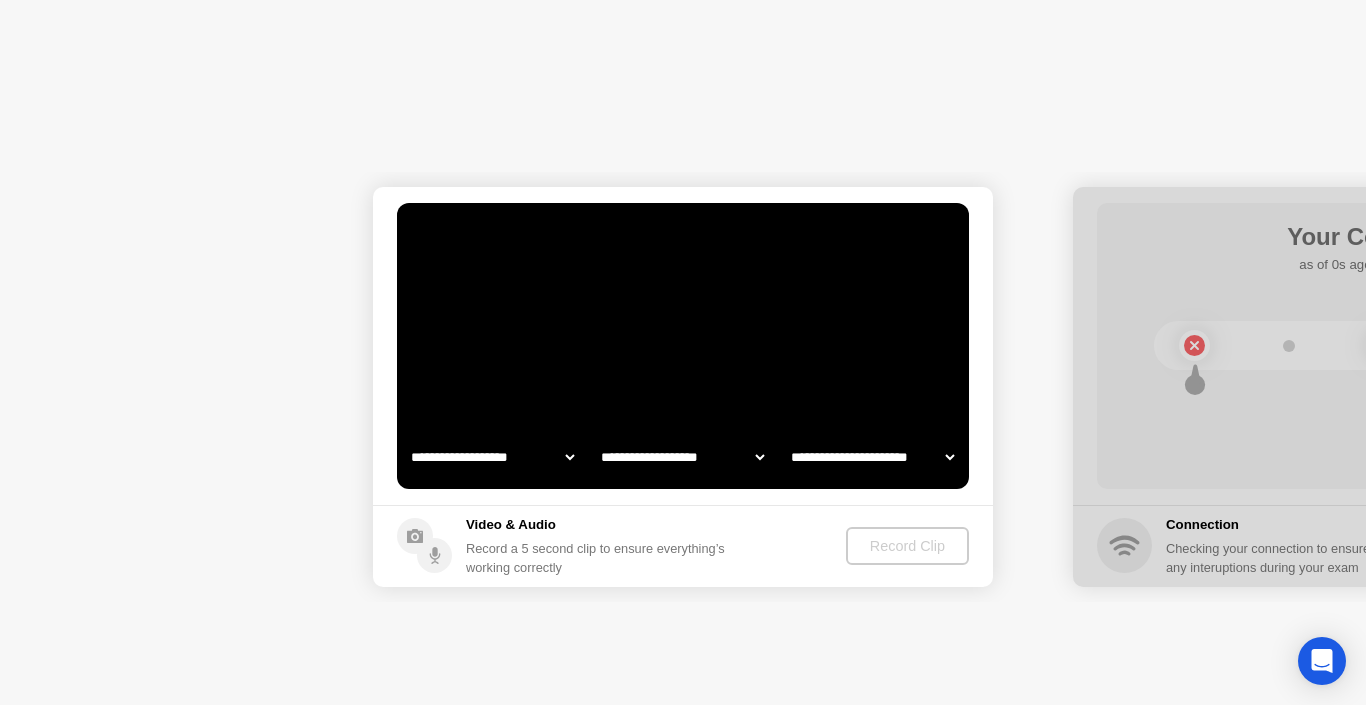 select on "**********" 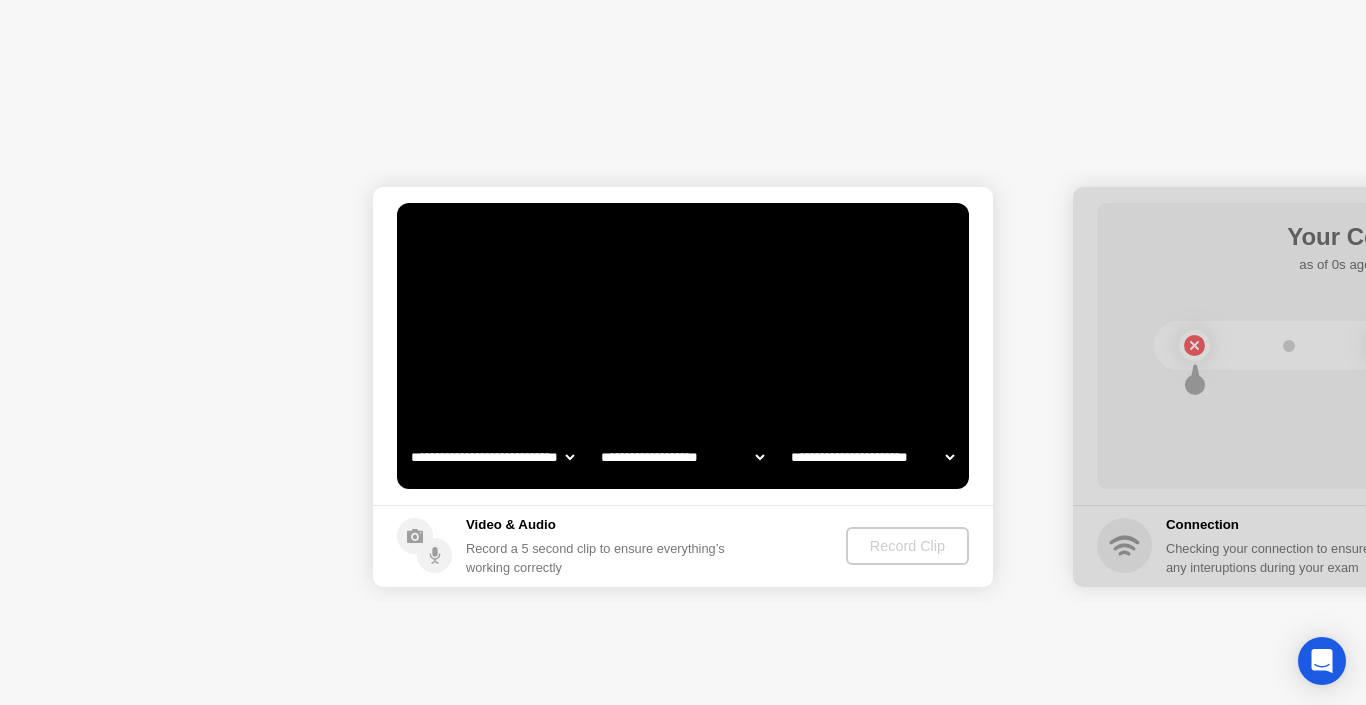 select on "*******" 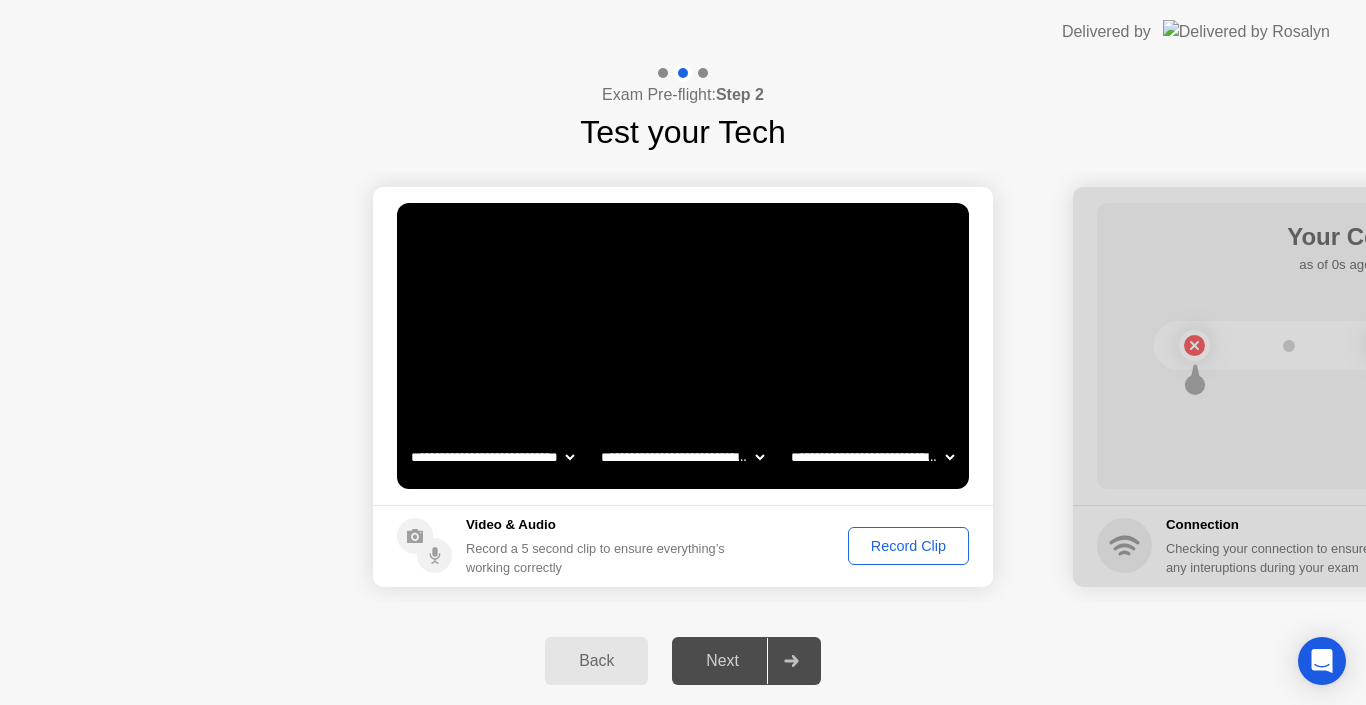click on "Video & Audio Record a 5 second clip to ensure everything’s working correctly Record Clip" 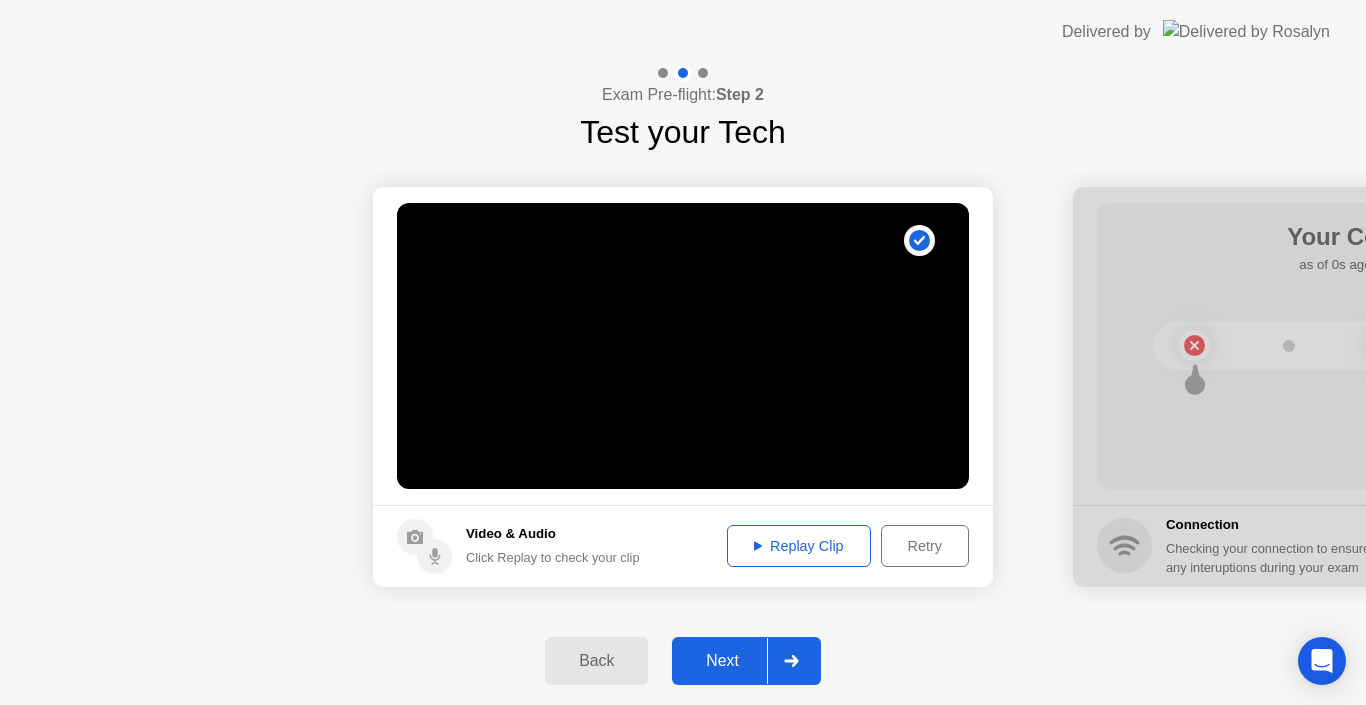 click on "Replay Clip" 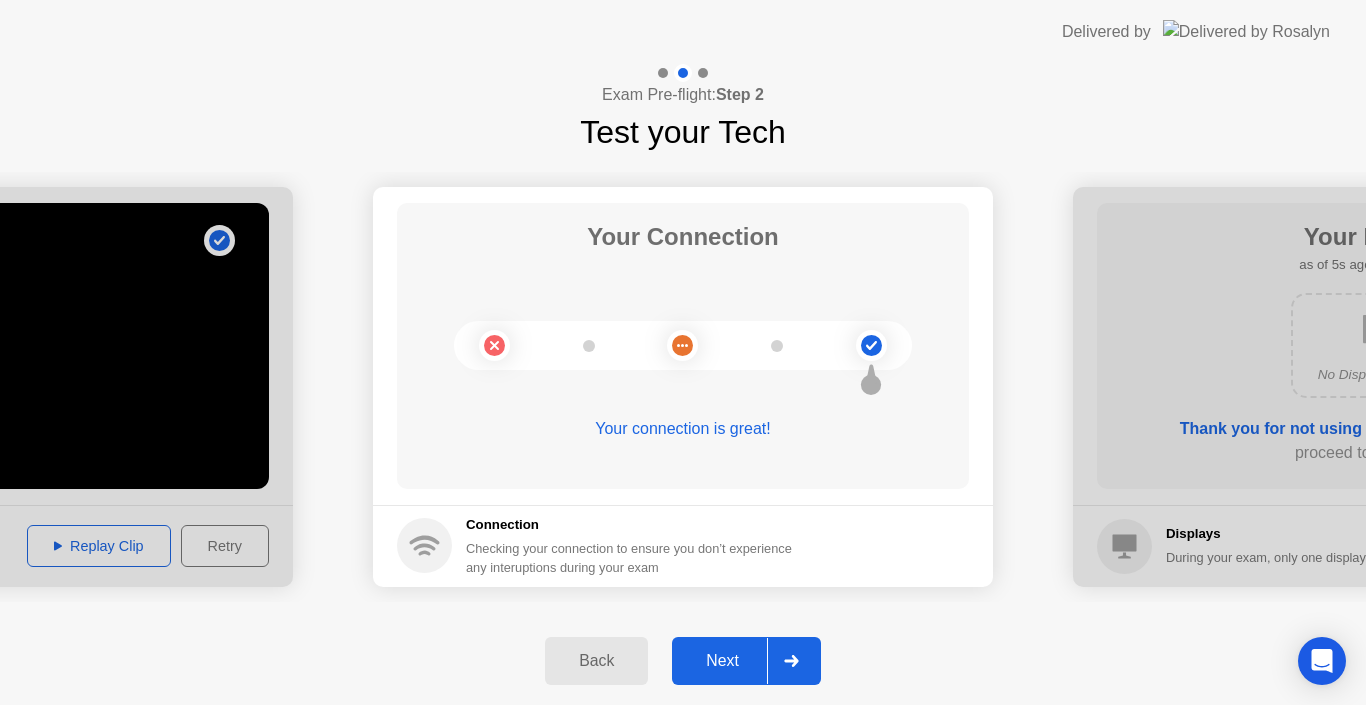 click on "Next" 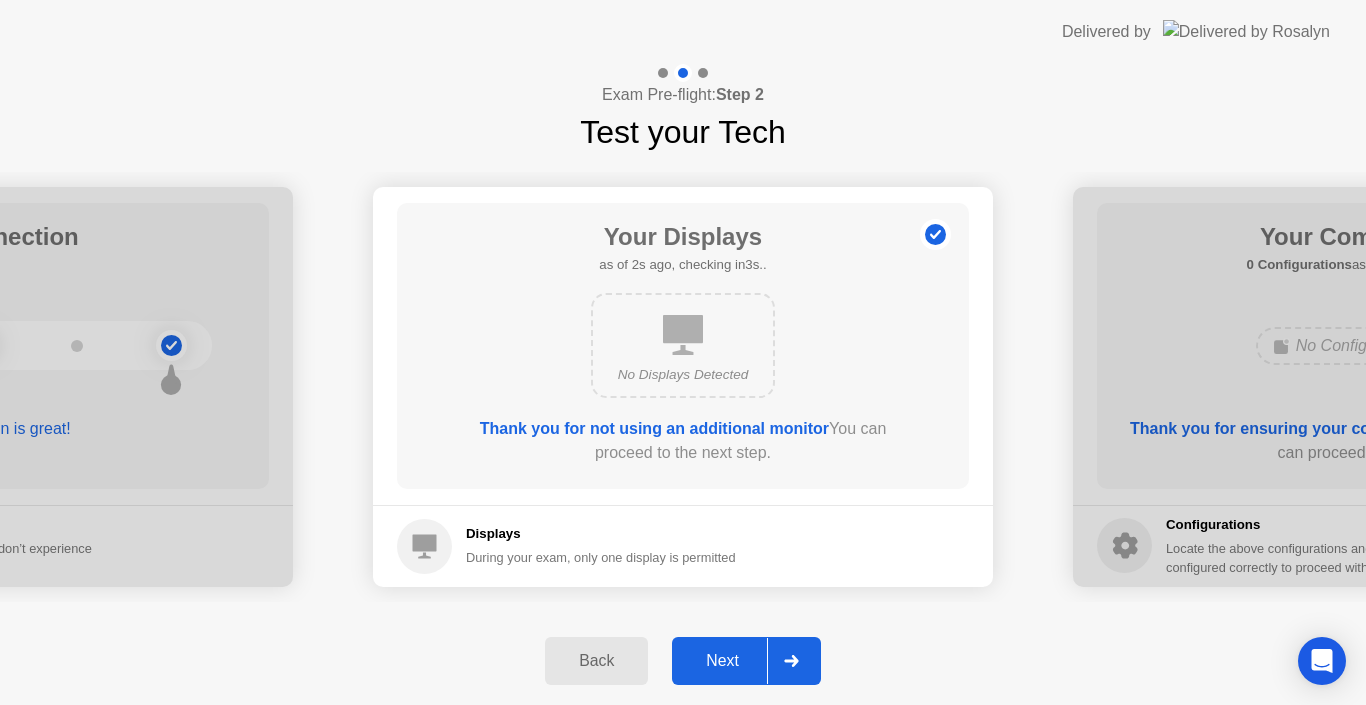 type 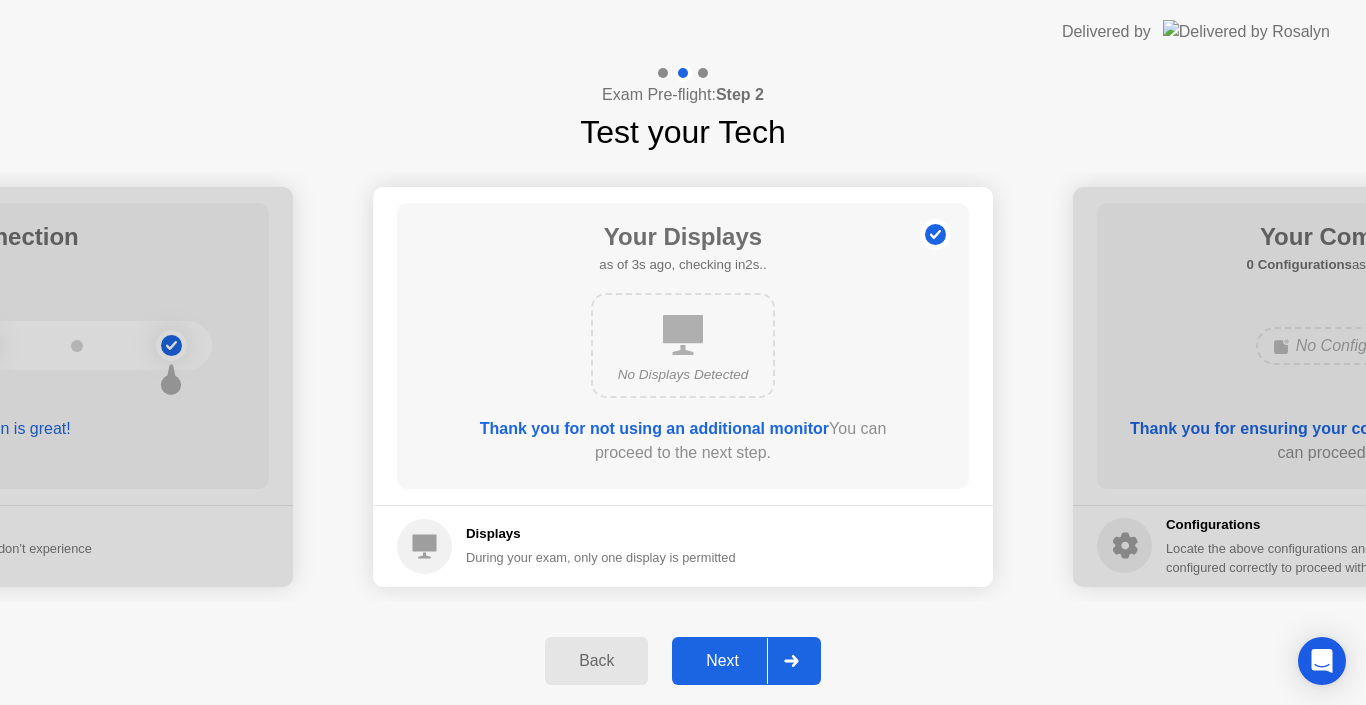 click on "Next" 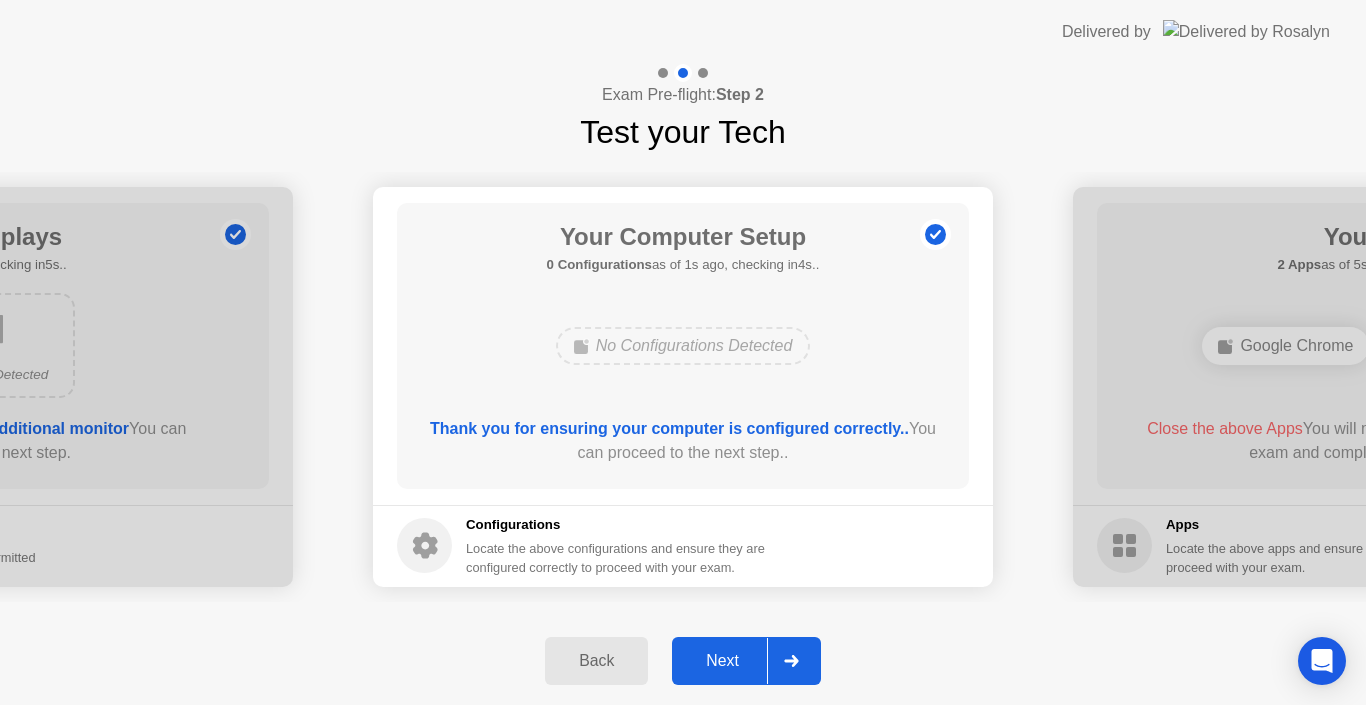 click on "Next" 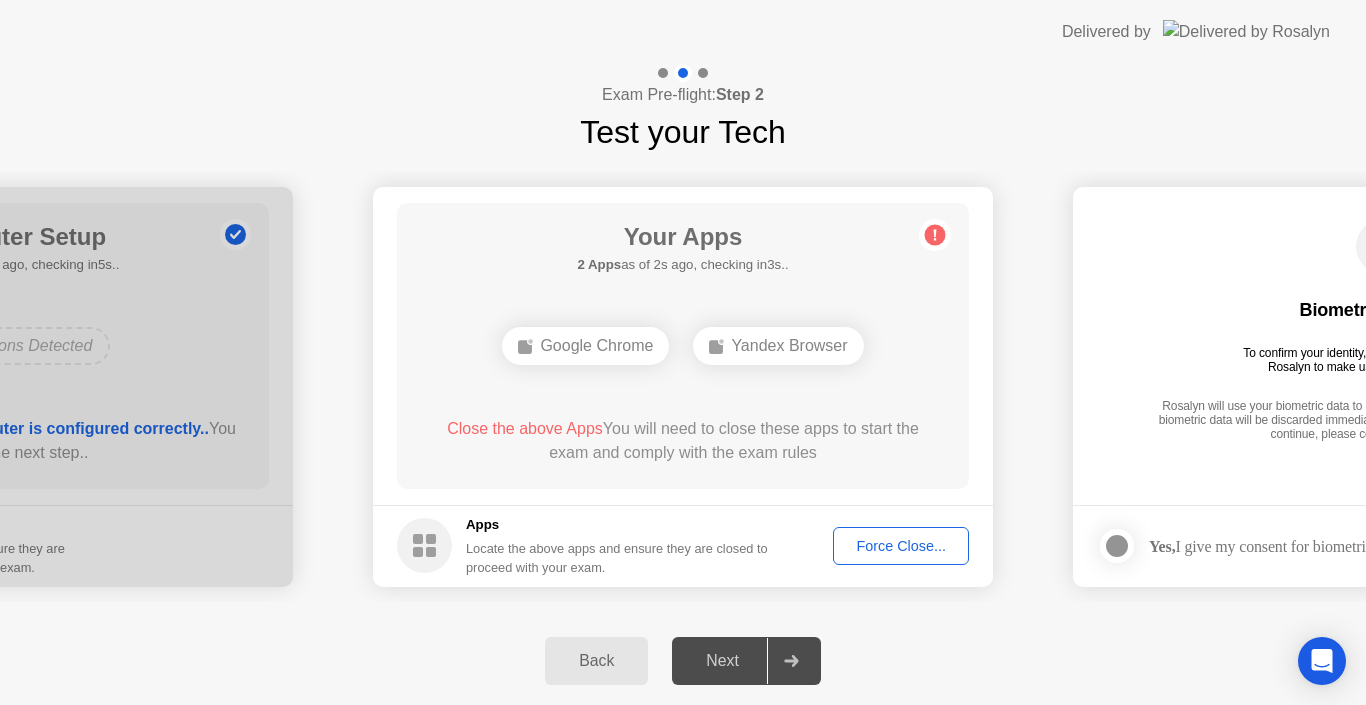 click on "Force Close..." 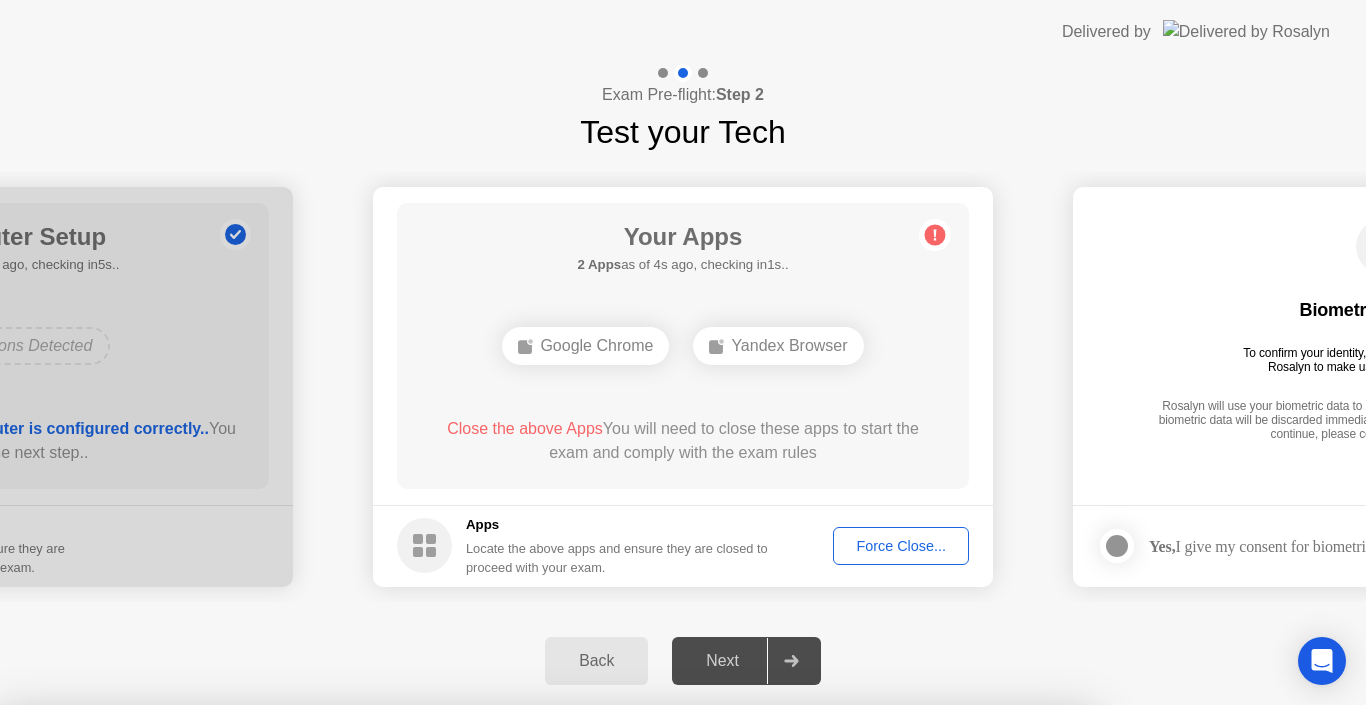 click on "Confirm" at bounding box center [613, 981] 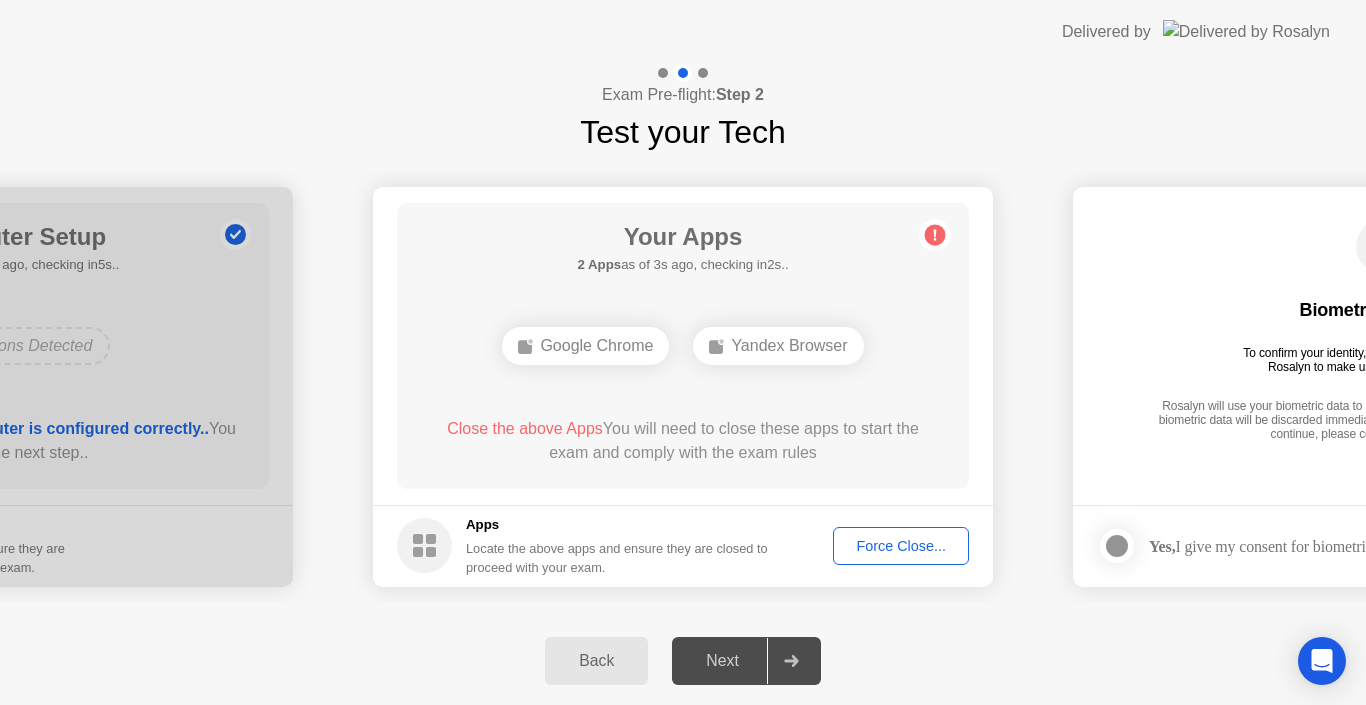 click on "Force Close..." 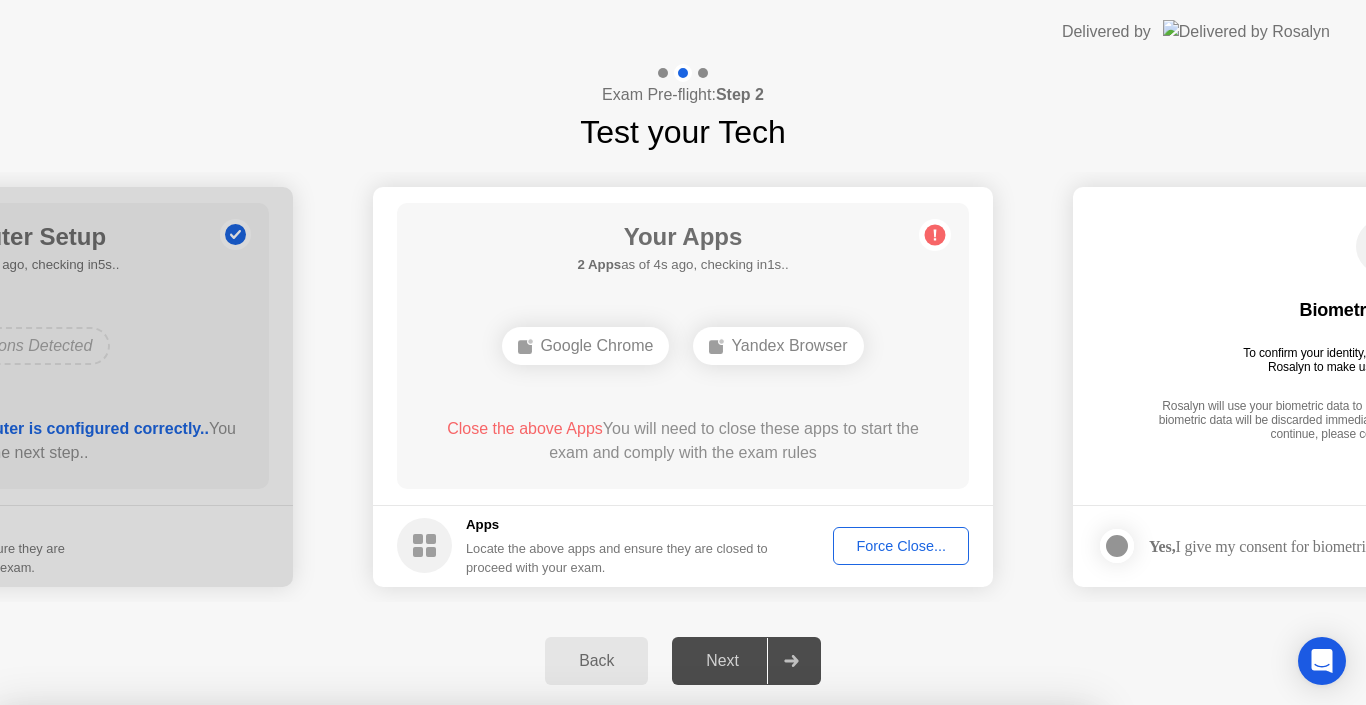 click on "Confirm" at bounding box center (613, 981) 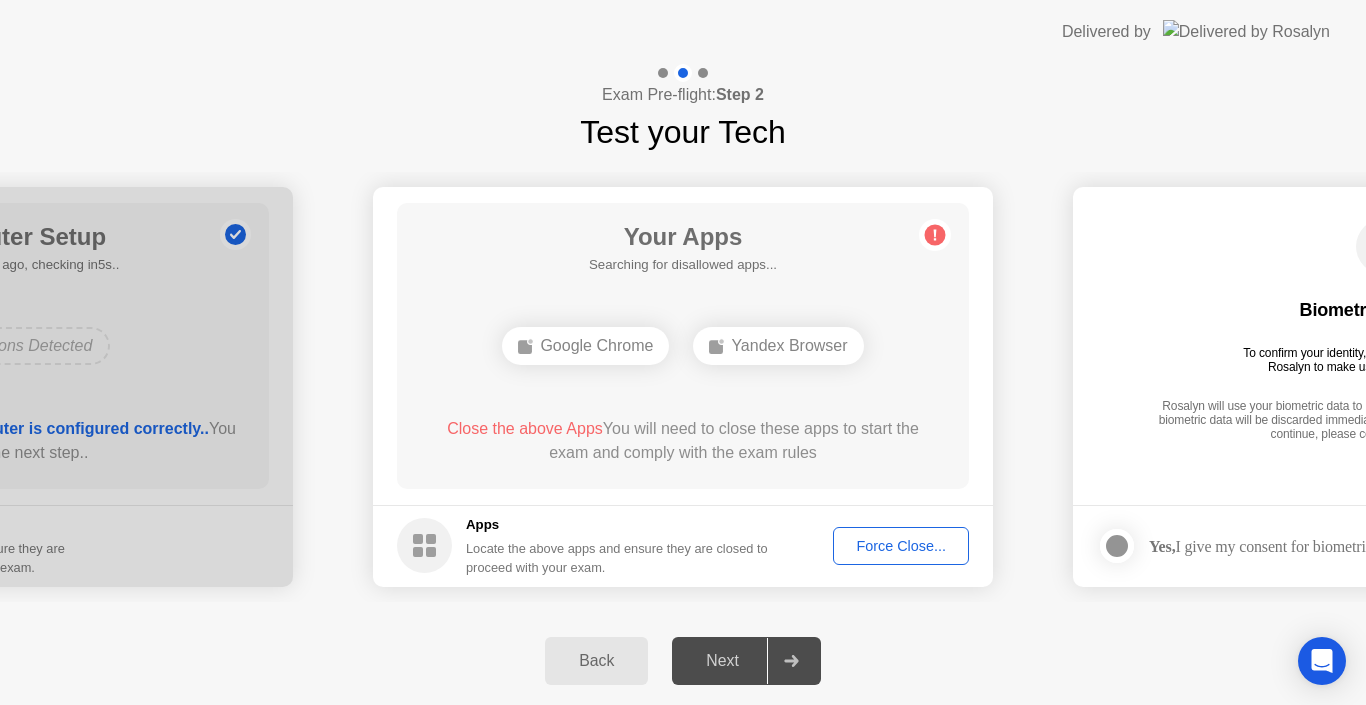 click on "Next" 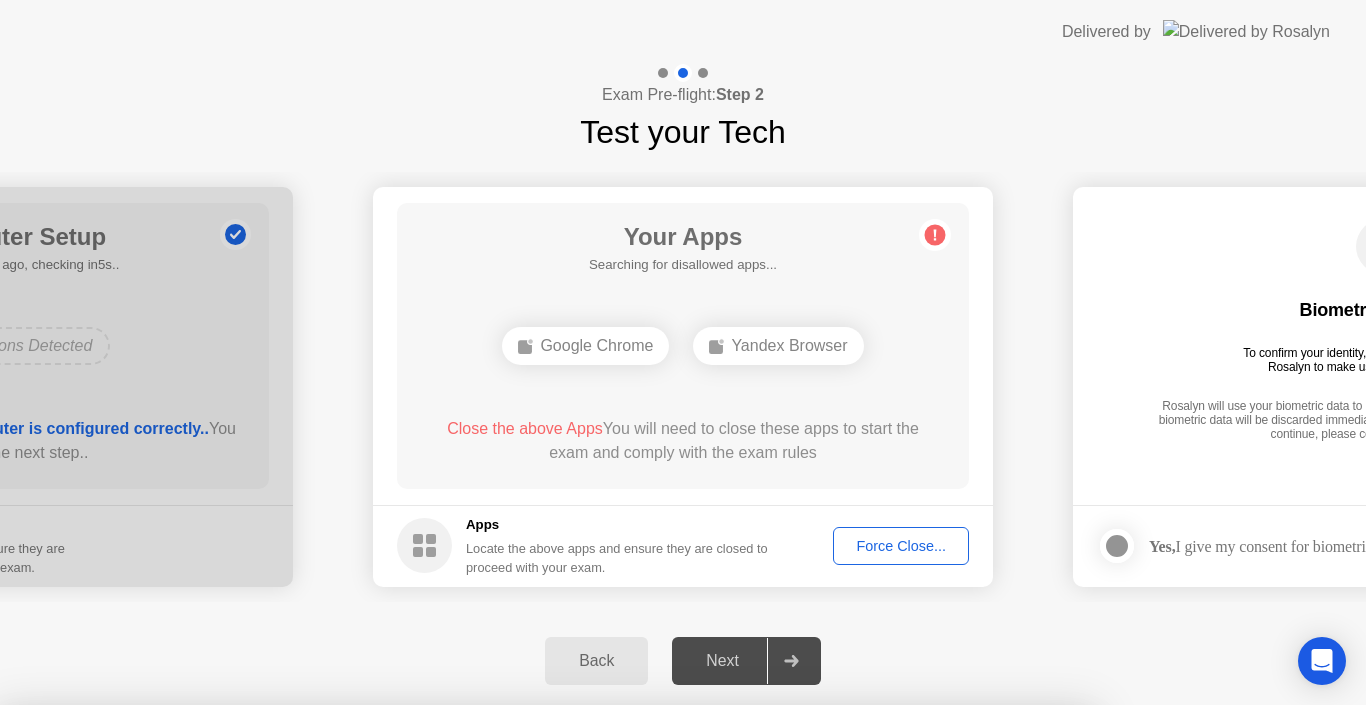 click on "Yandex Browser" at bounding box center (642, 914) 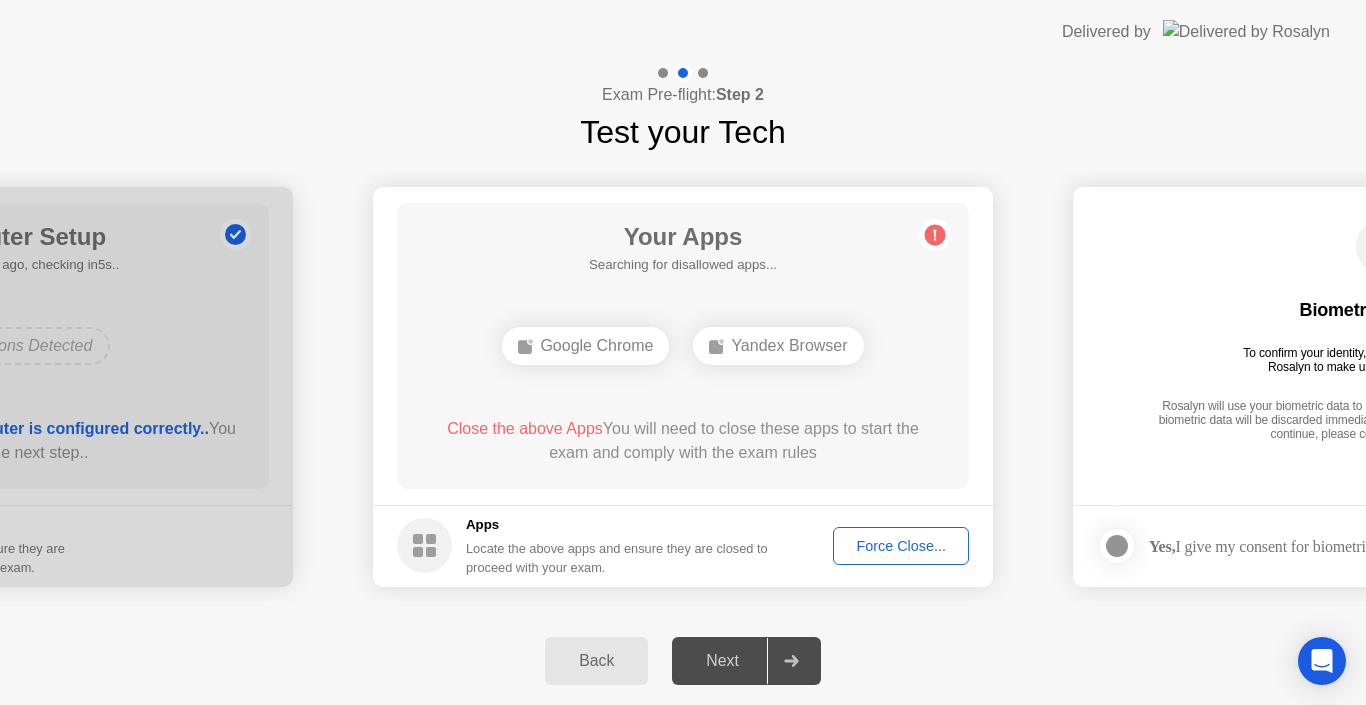 click on "Google Chrome" 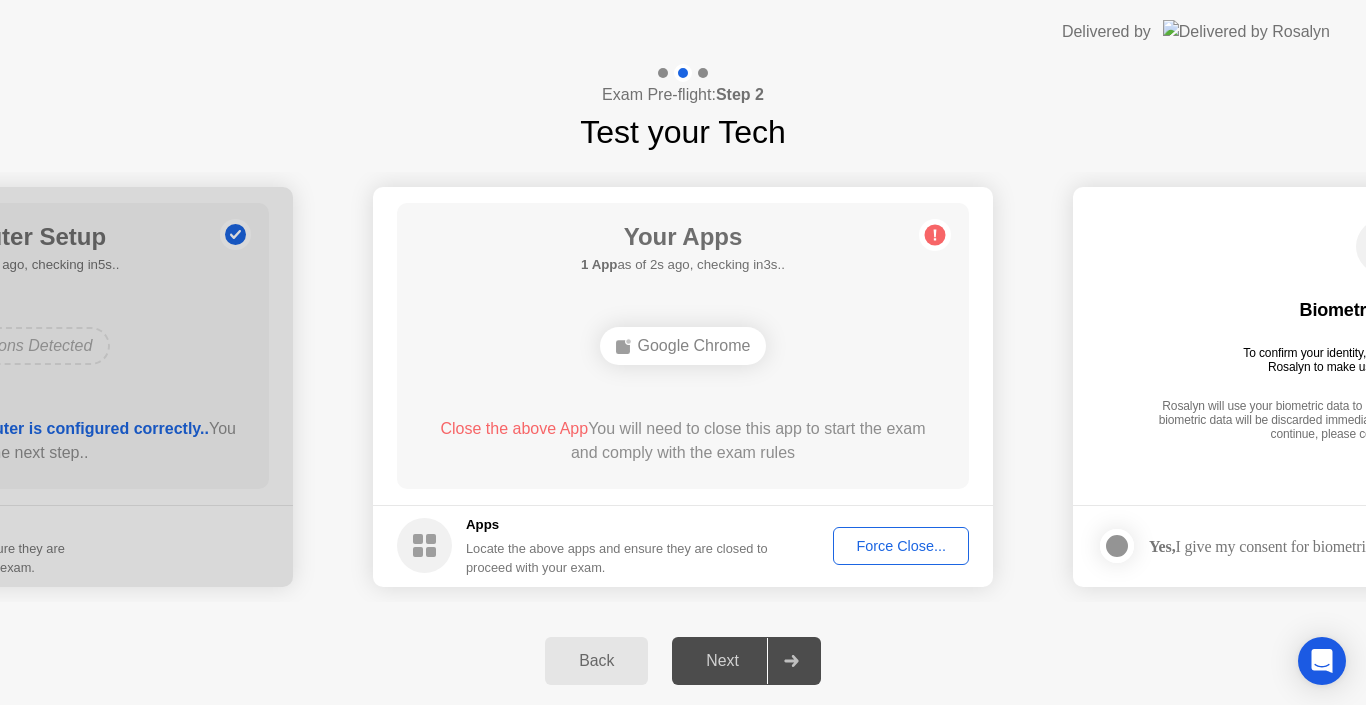 click on "Force Close..." 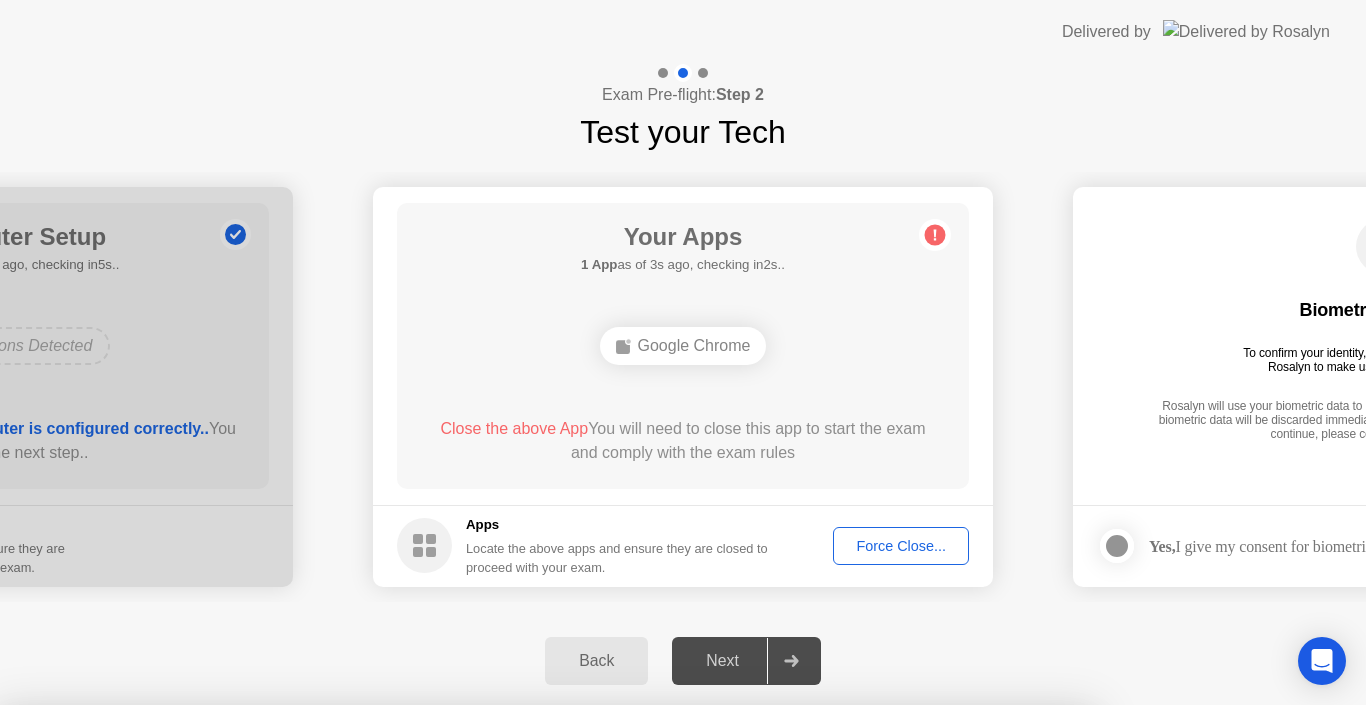 click on "Confirm" at bounding box center (613, 981) 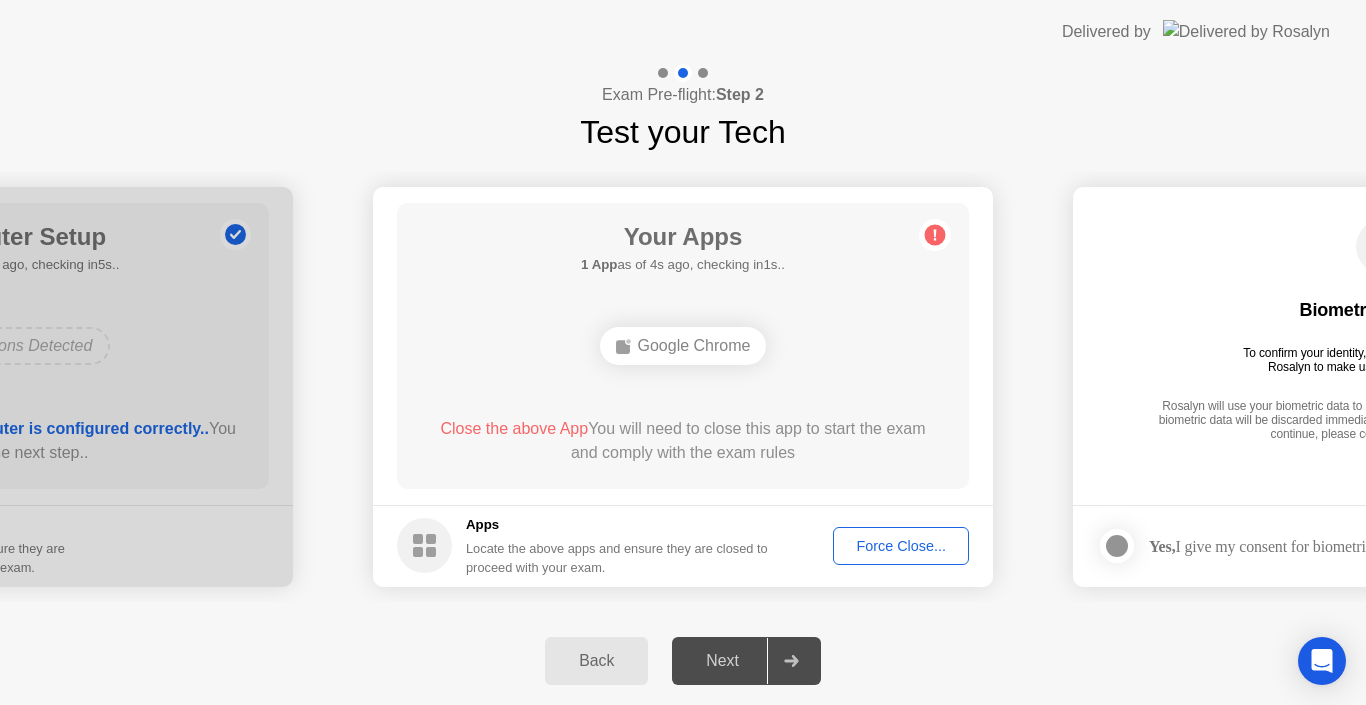 click on "Google Chrome" 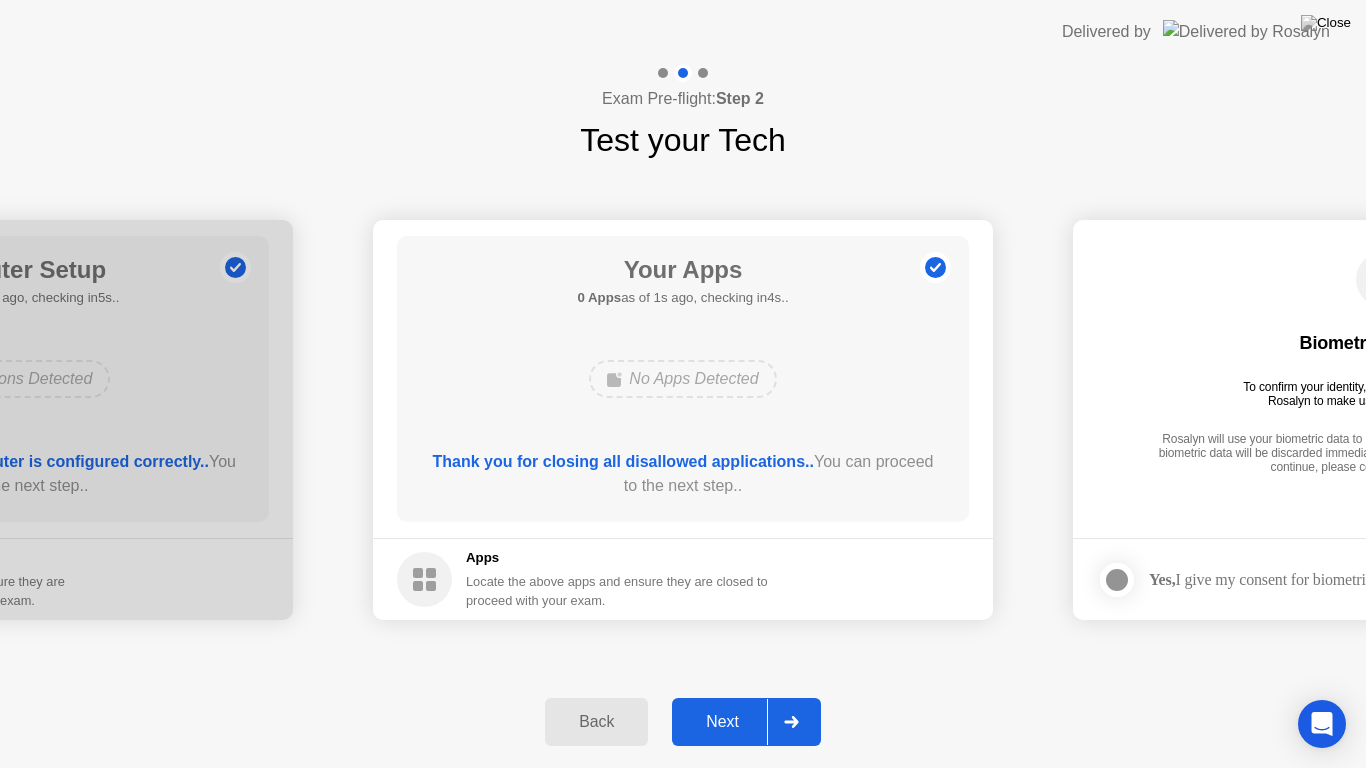 click on "Next" 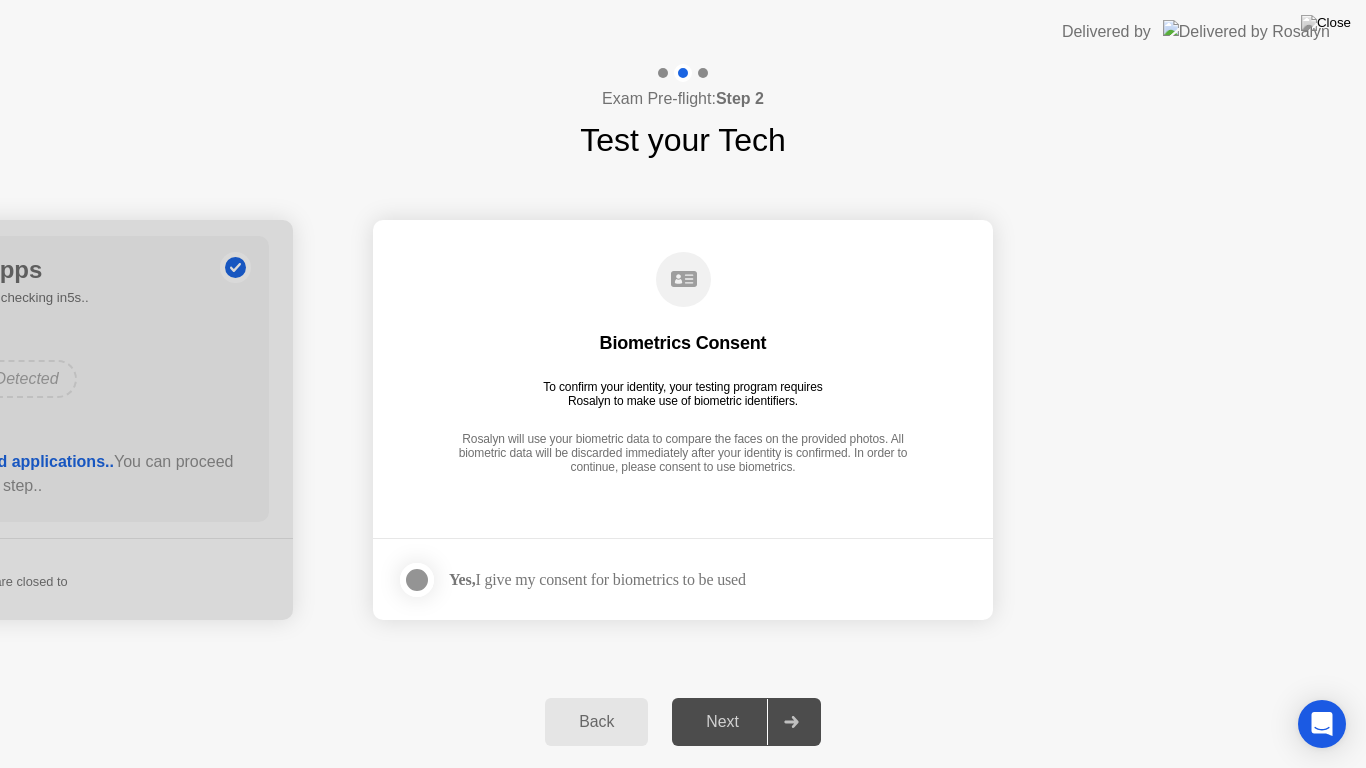 click on "Yes,  I give my consent for biometrics to be used" 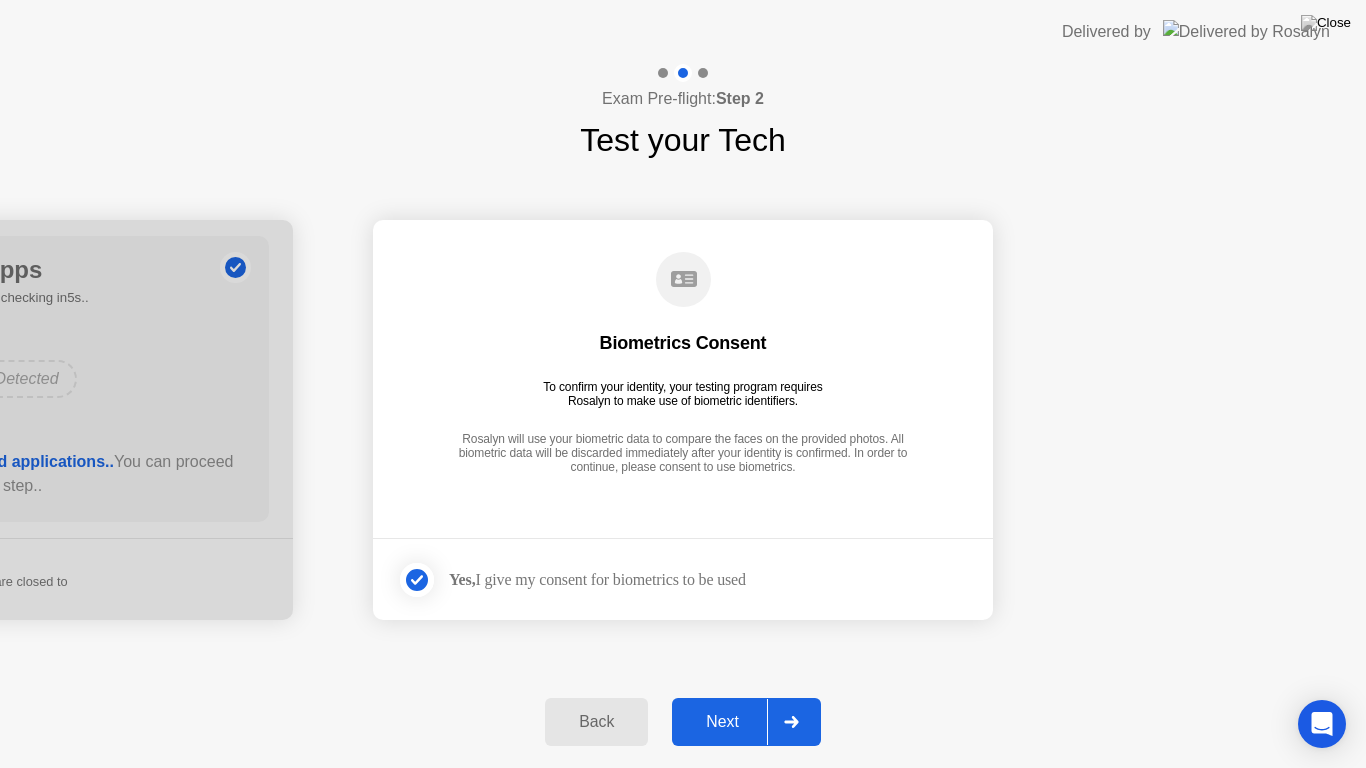 click on "Next" 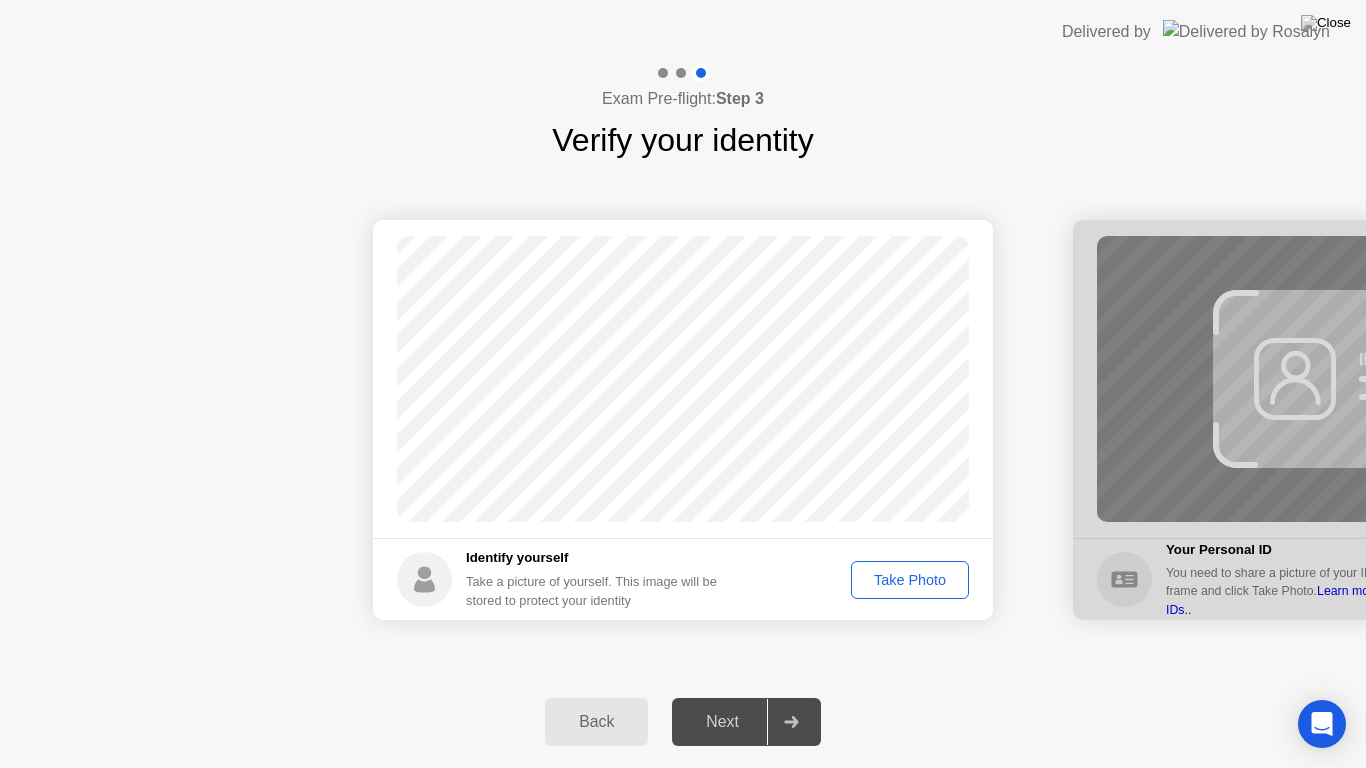 click on "Take Photo" 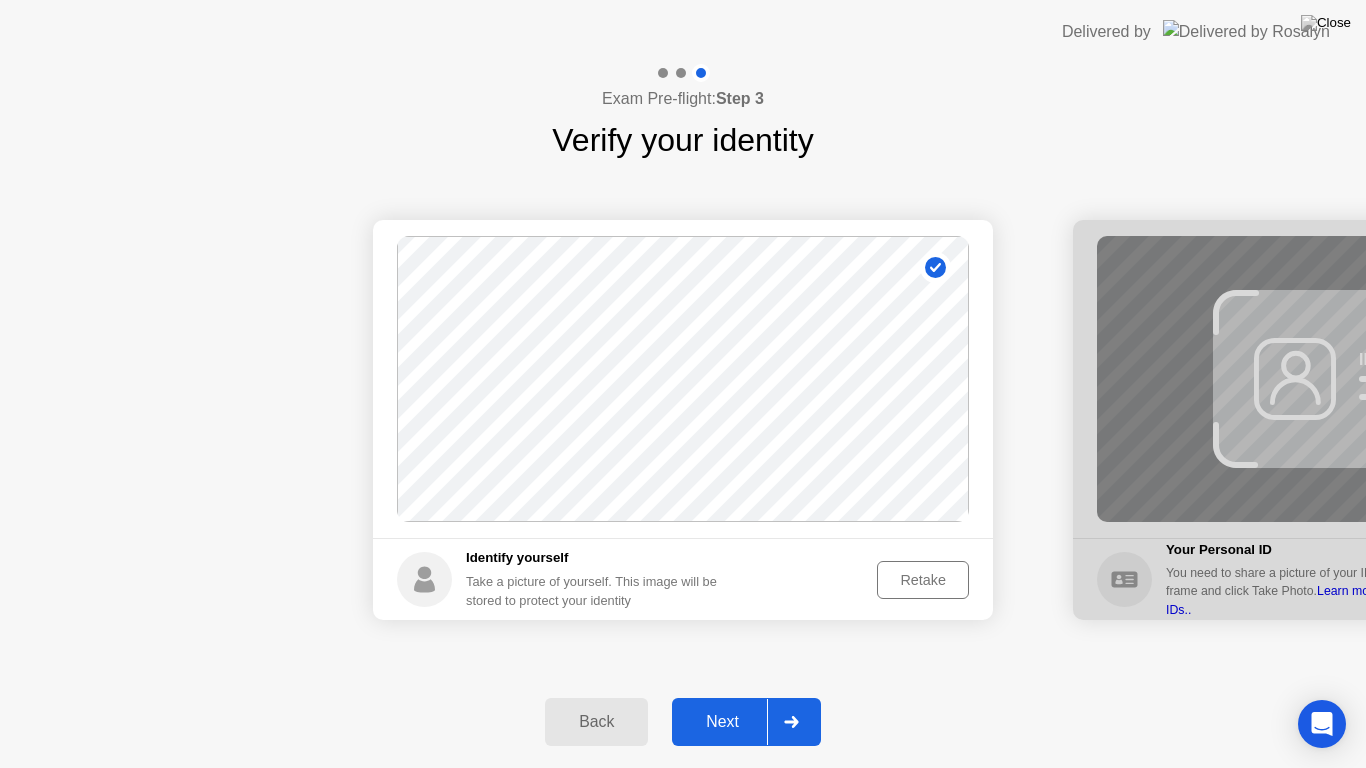 click on "Next" 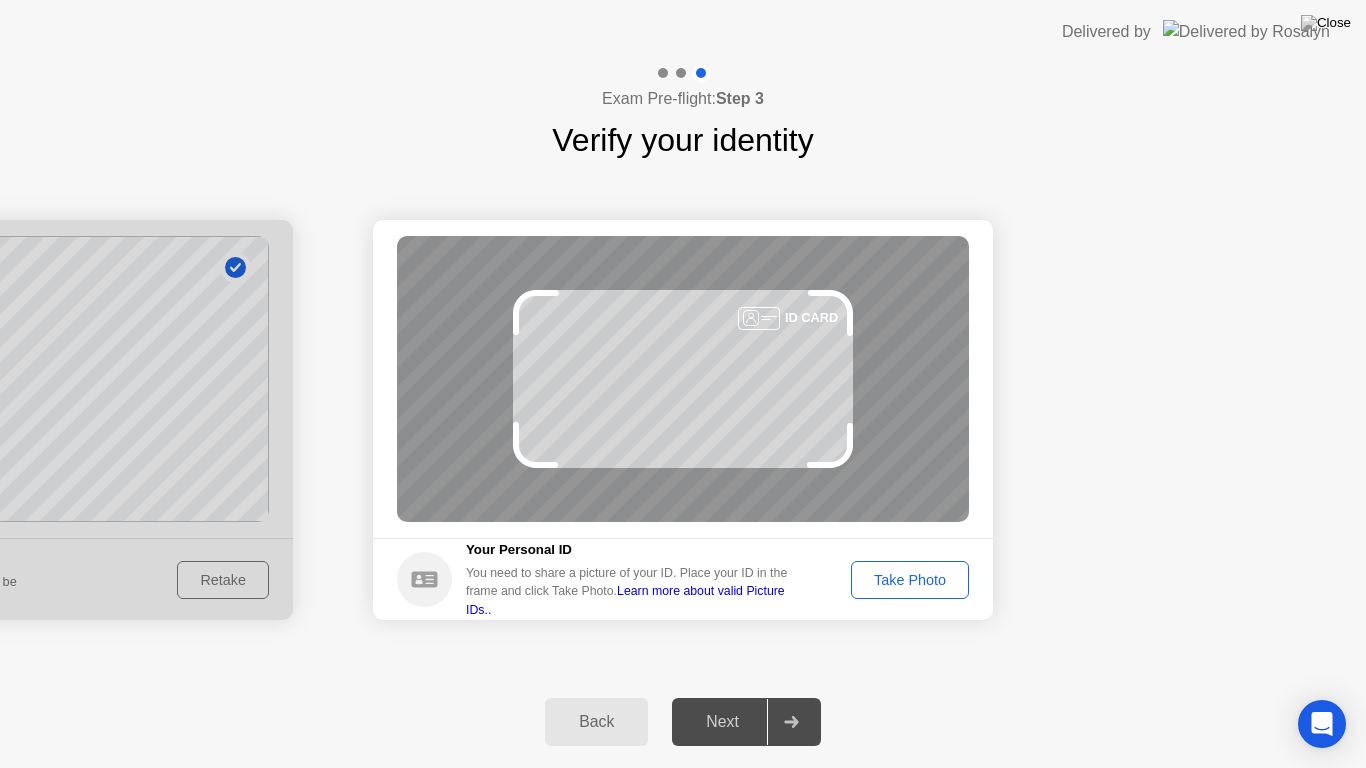 click on "Take Photo" 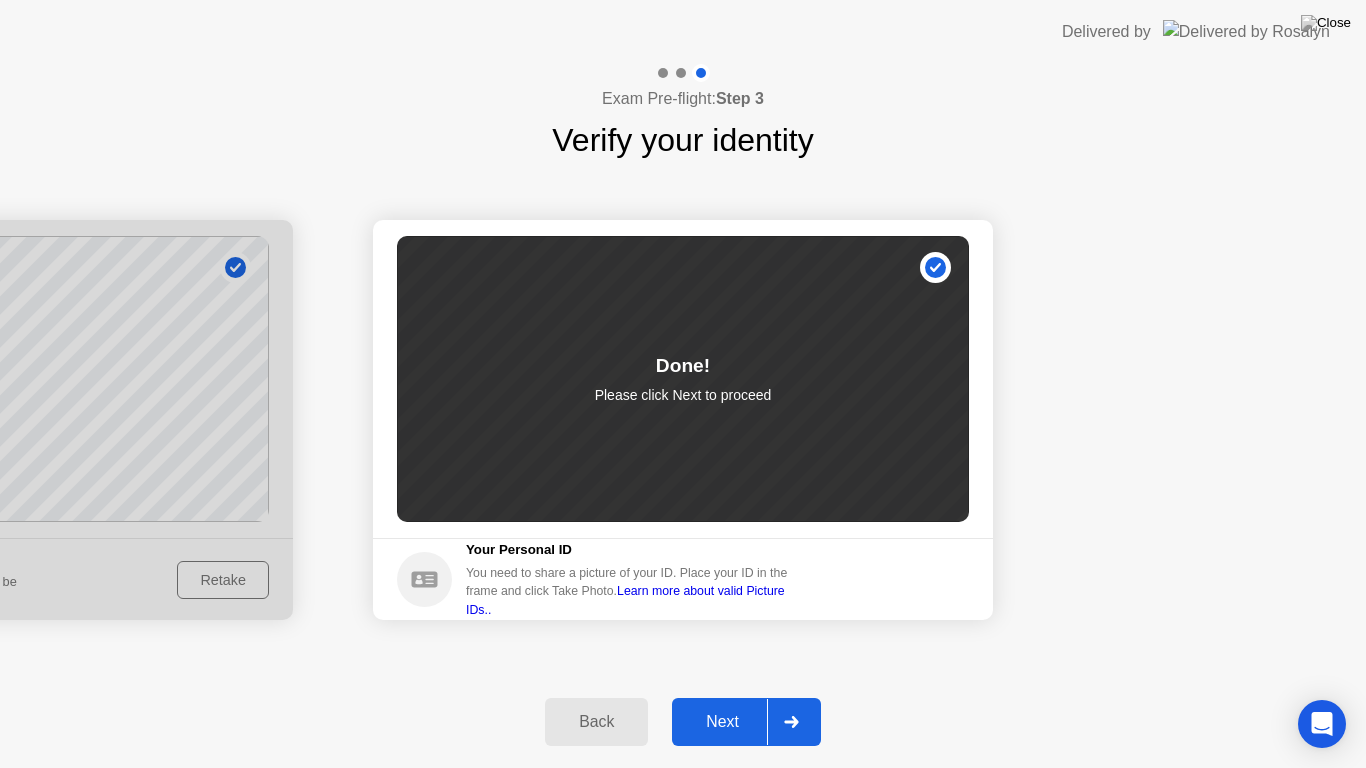 click on "Next" 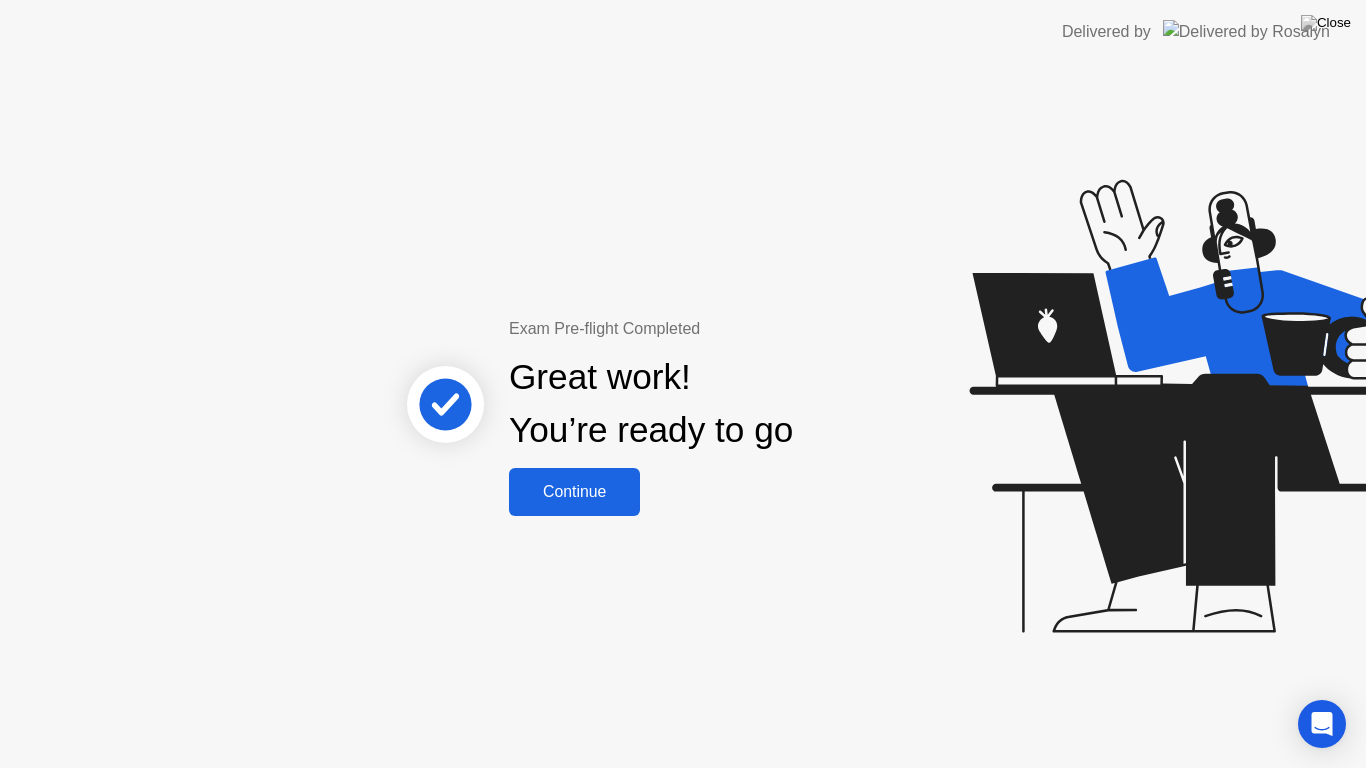 click on "Continue" 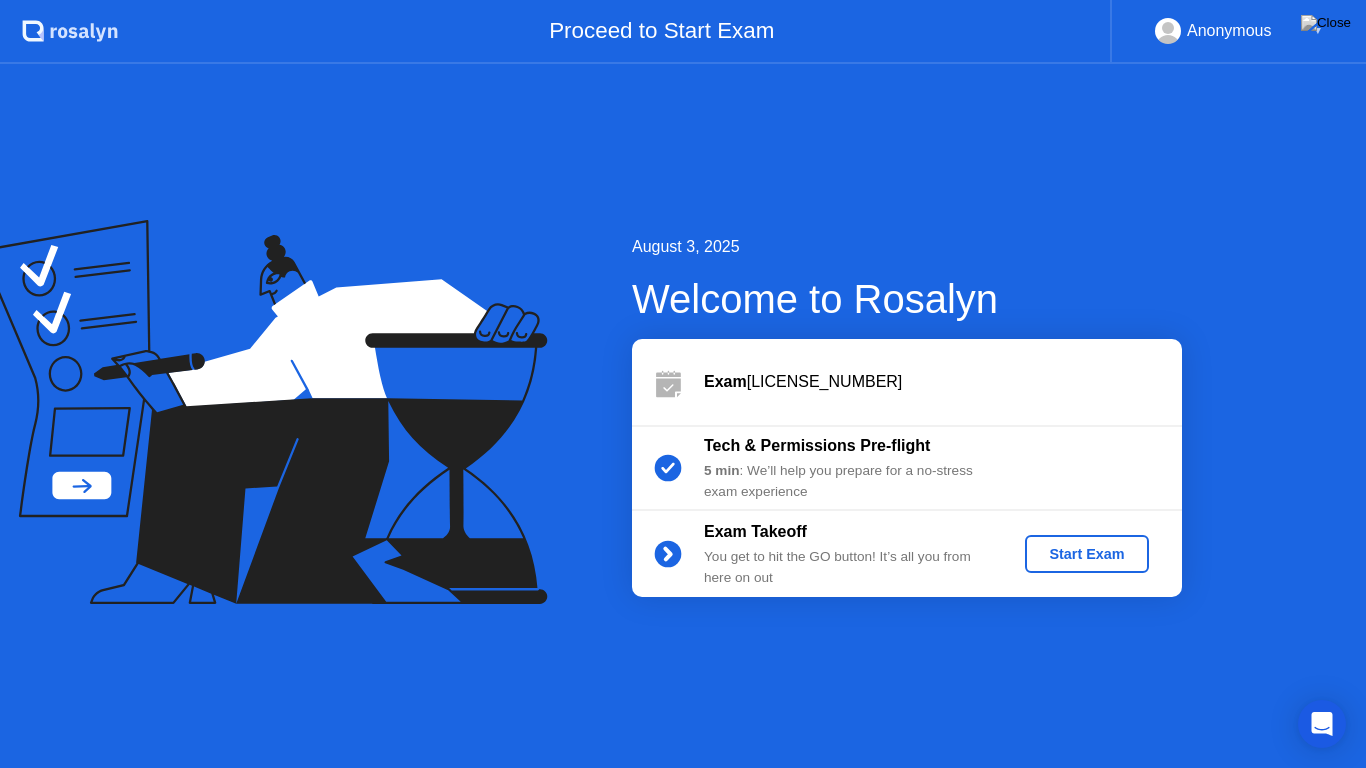 click on "Start Exam" 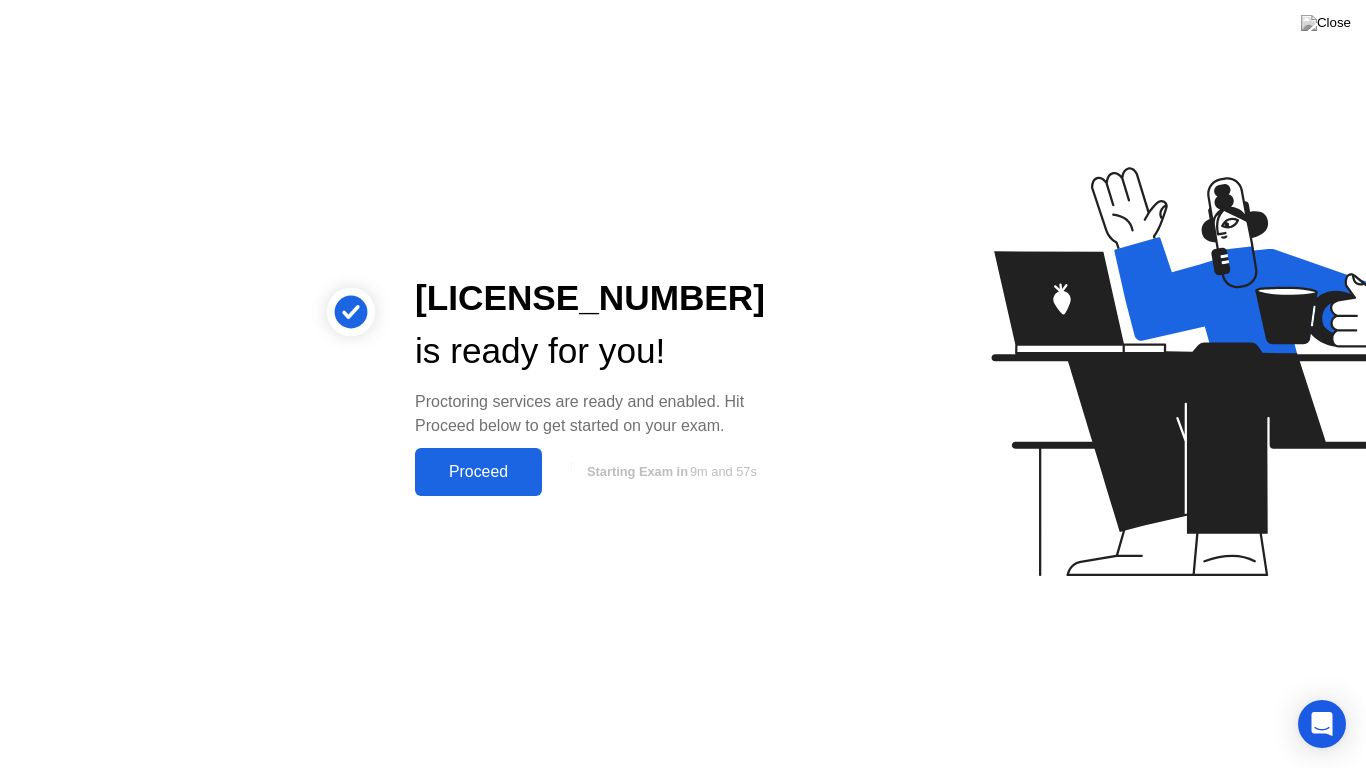click on "Proceed" 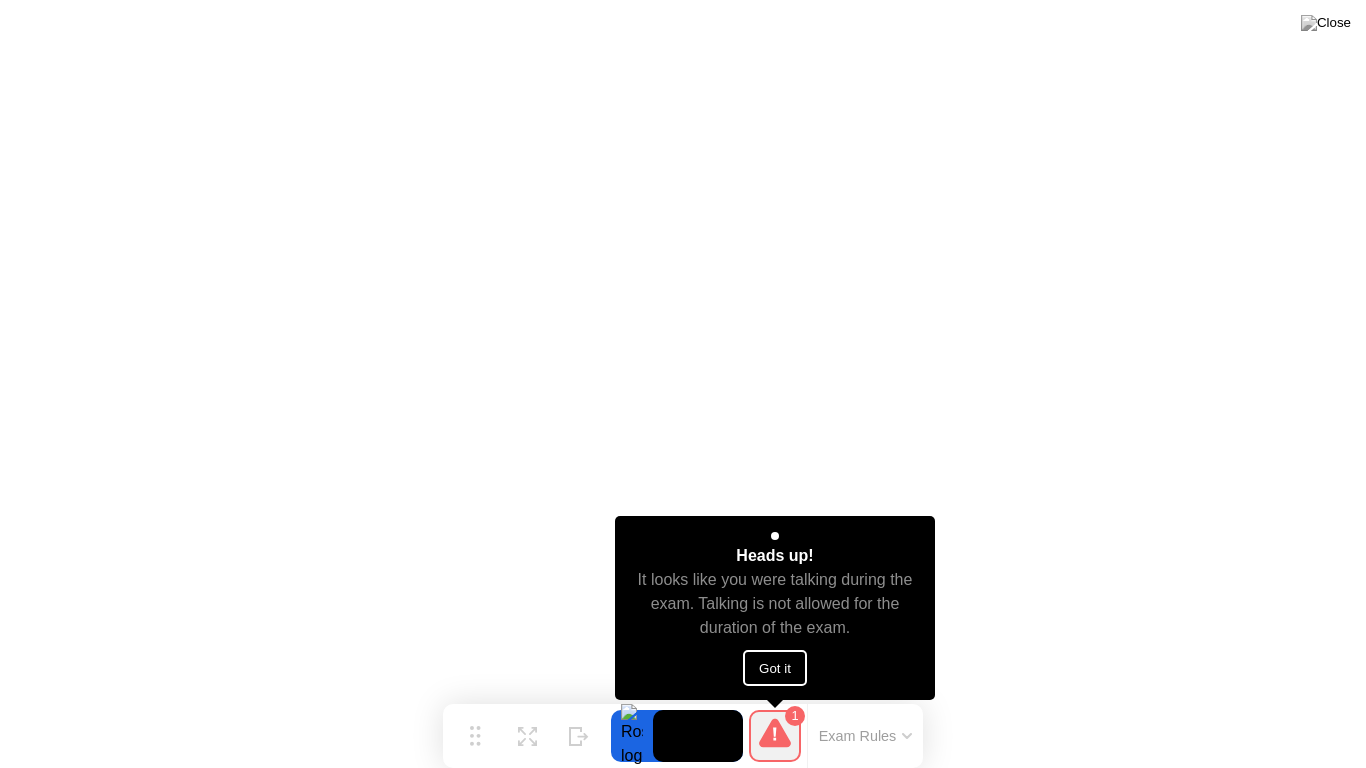 click on "Got it" 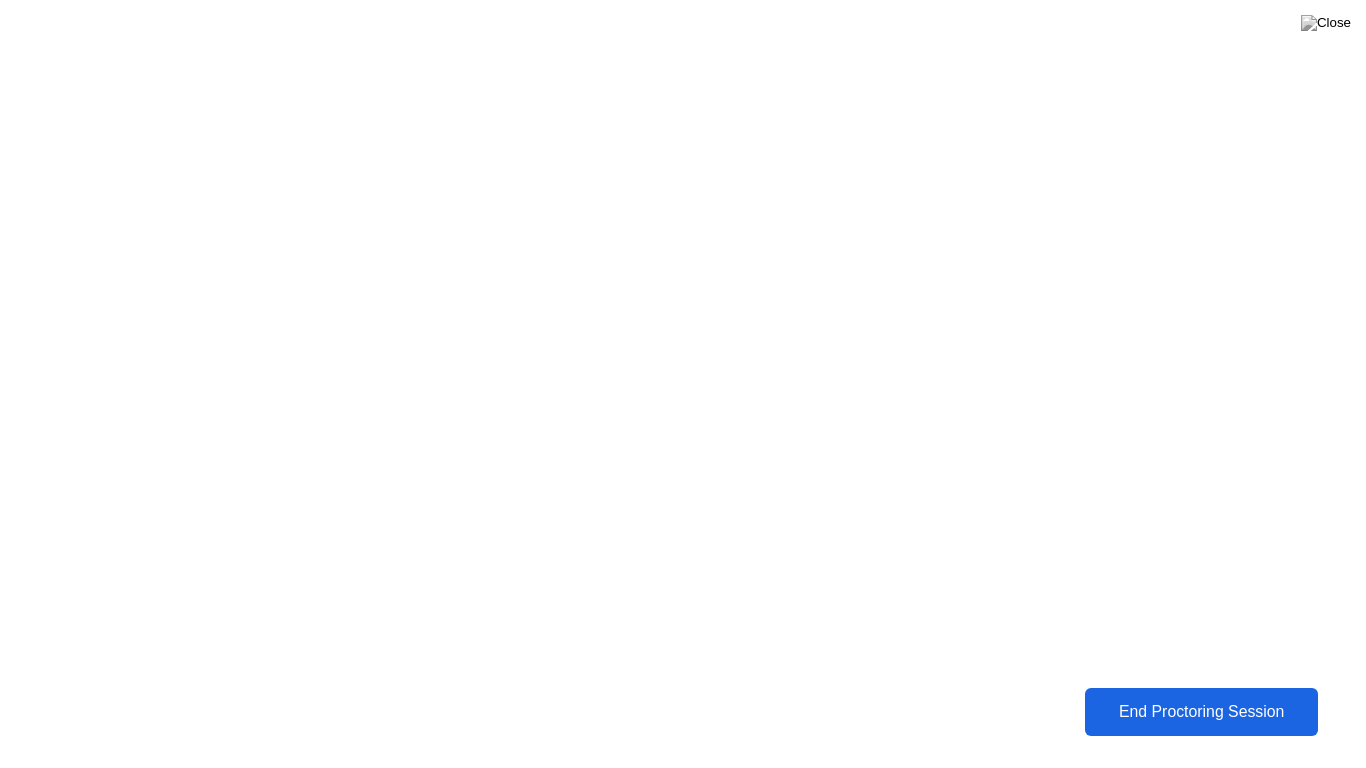 click on "End Proctoring Session" 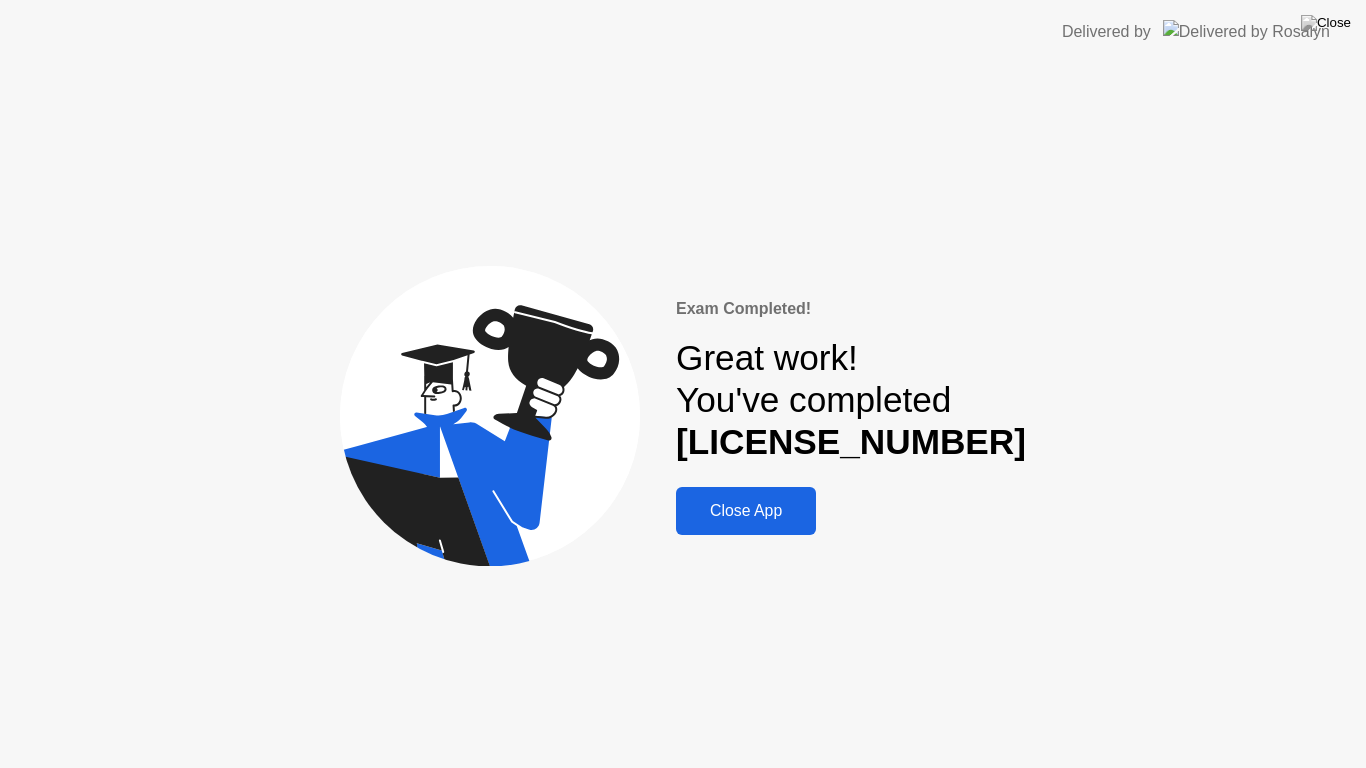 click on "Close App" 